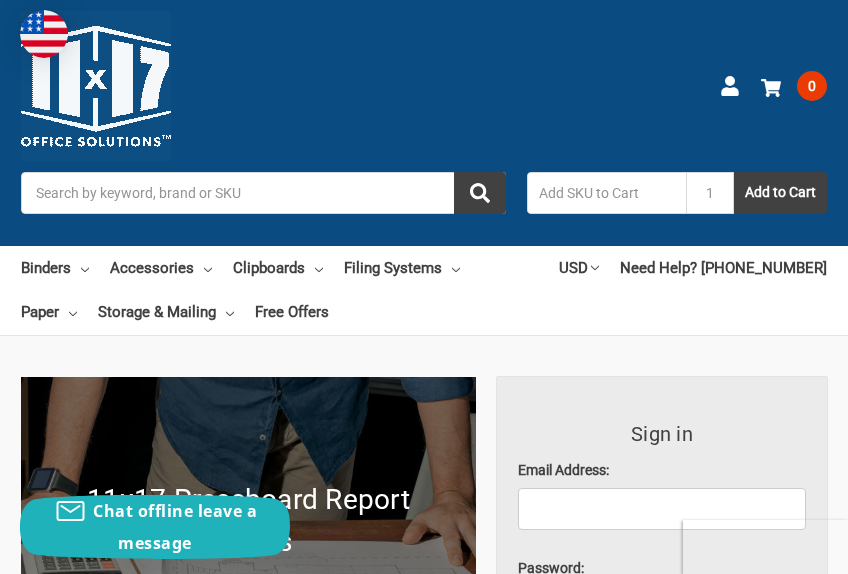 scroll, scrollTop: 0, scrollLeft: 0, axis: both 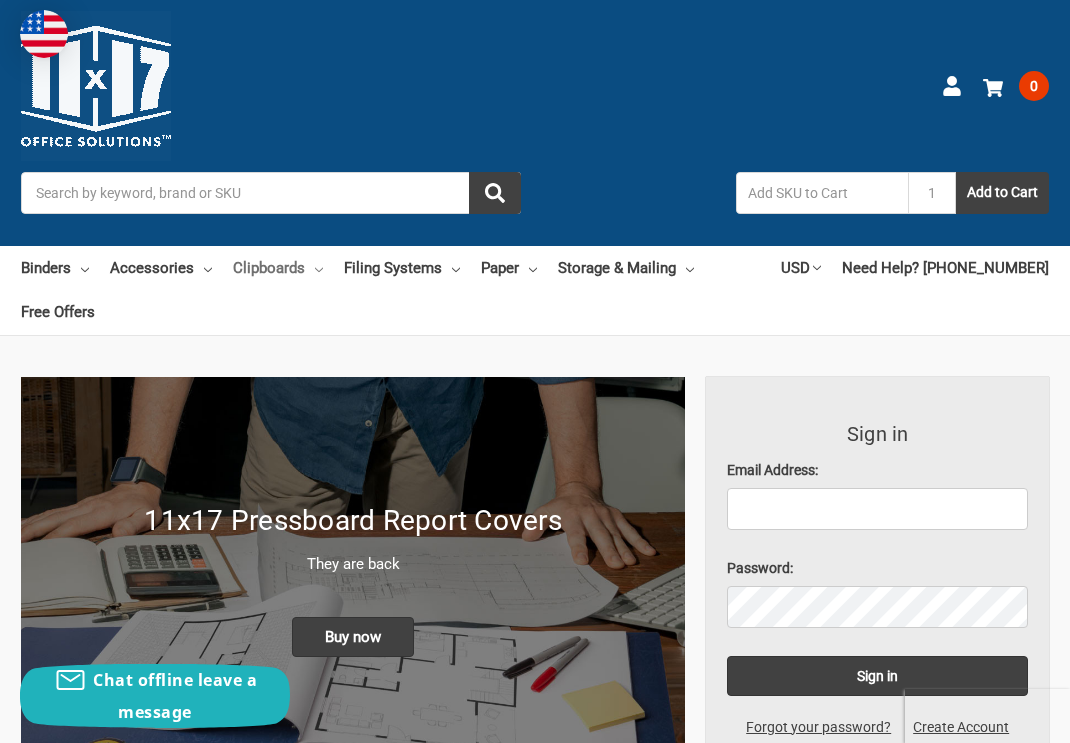 click on "Clipboards" at bounding box center (278, 268) 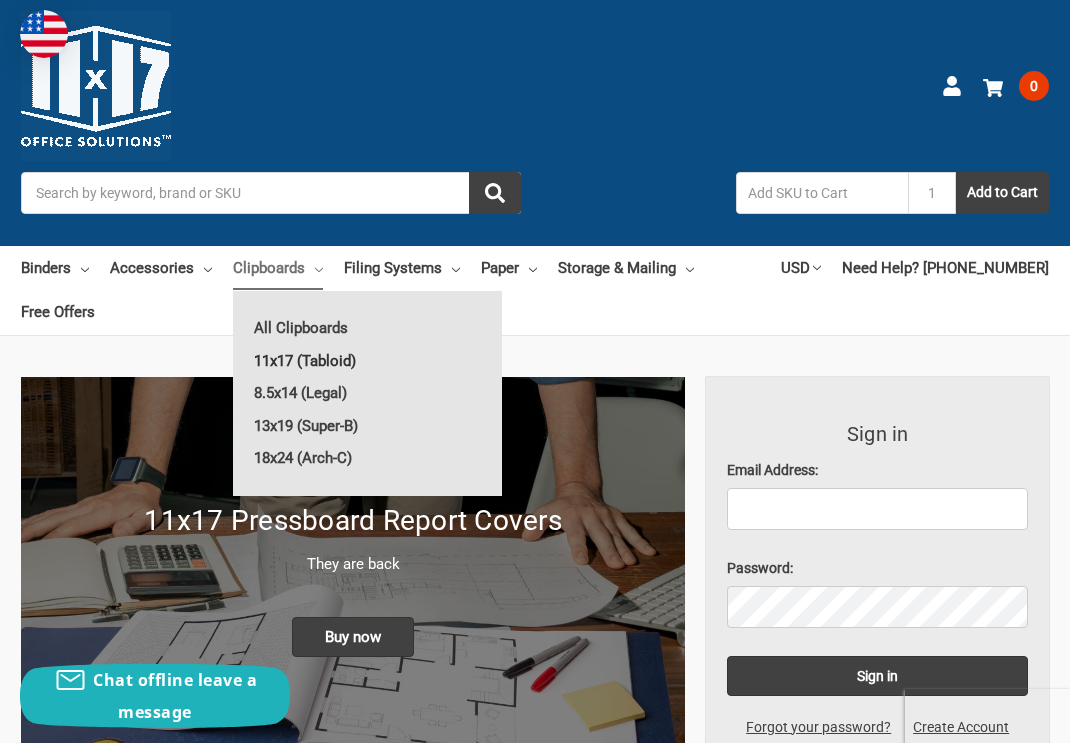 click on "11x17 (Tabloid)" at bounding box center [367, 361] 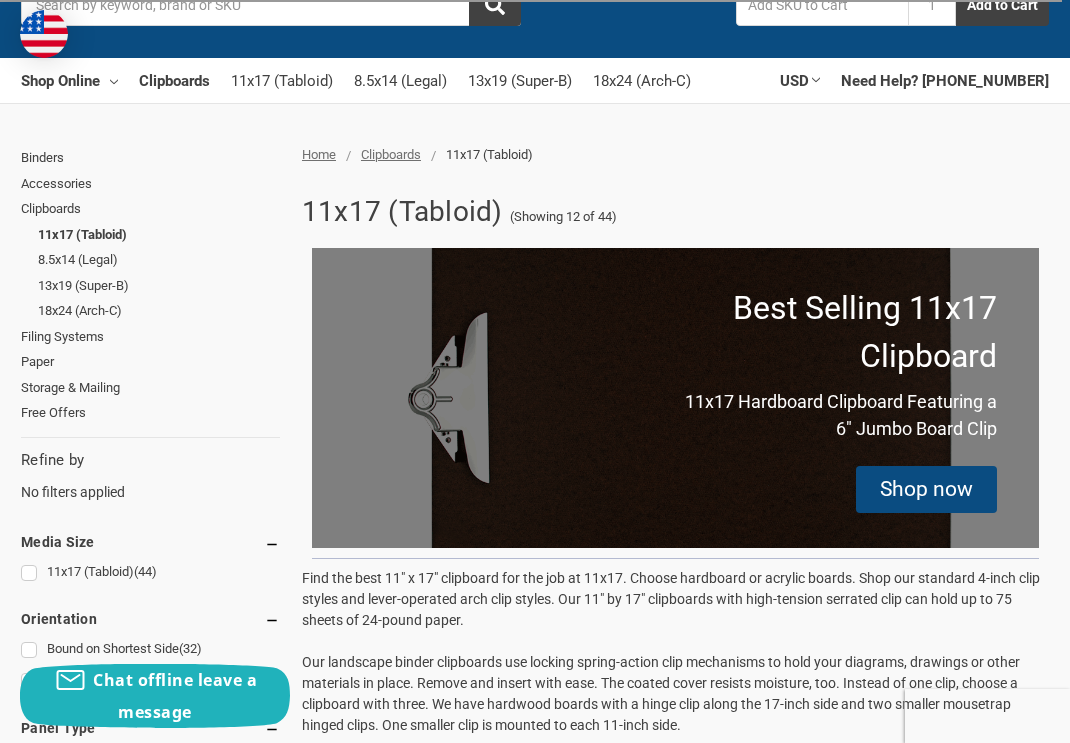 scroll, scrollTop: 0, scrollLeft: 0, axis: both 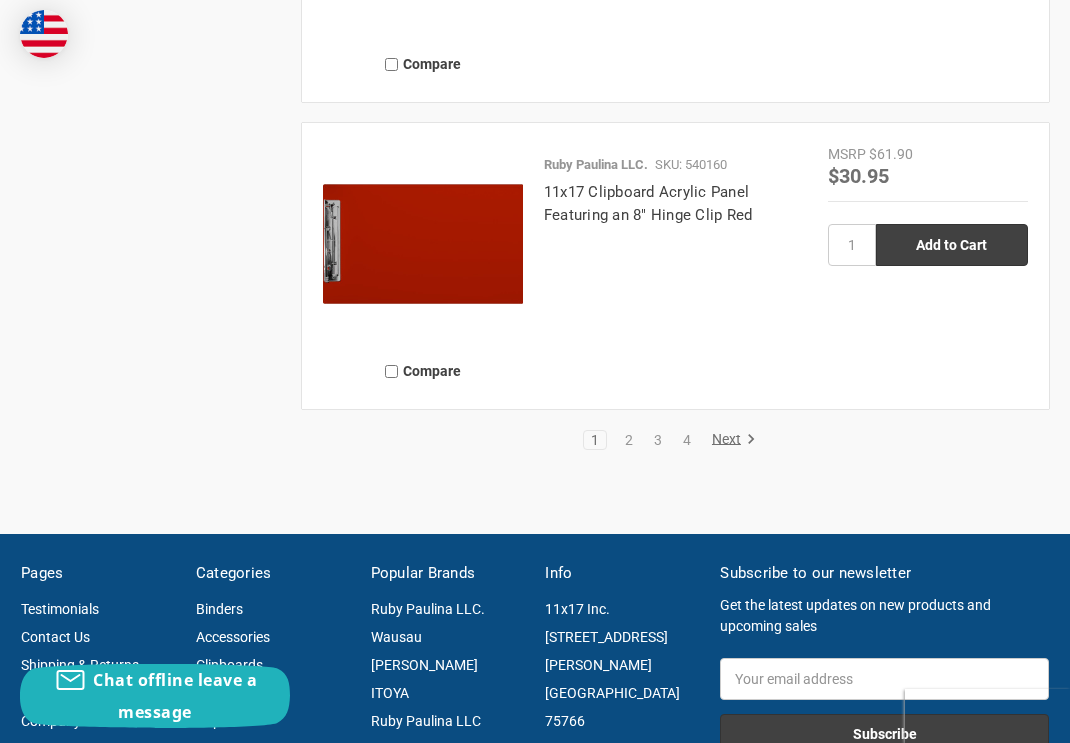 click on "2" at bounding box center (629, 440) 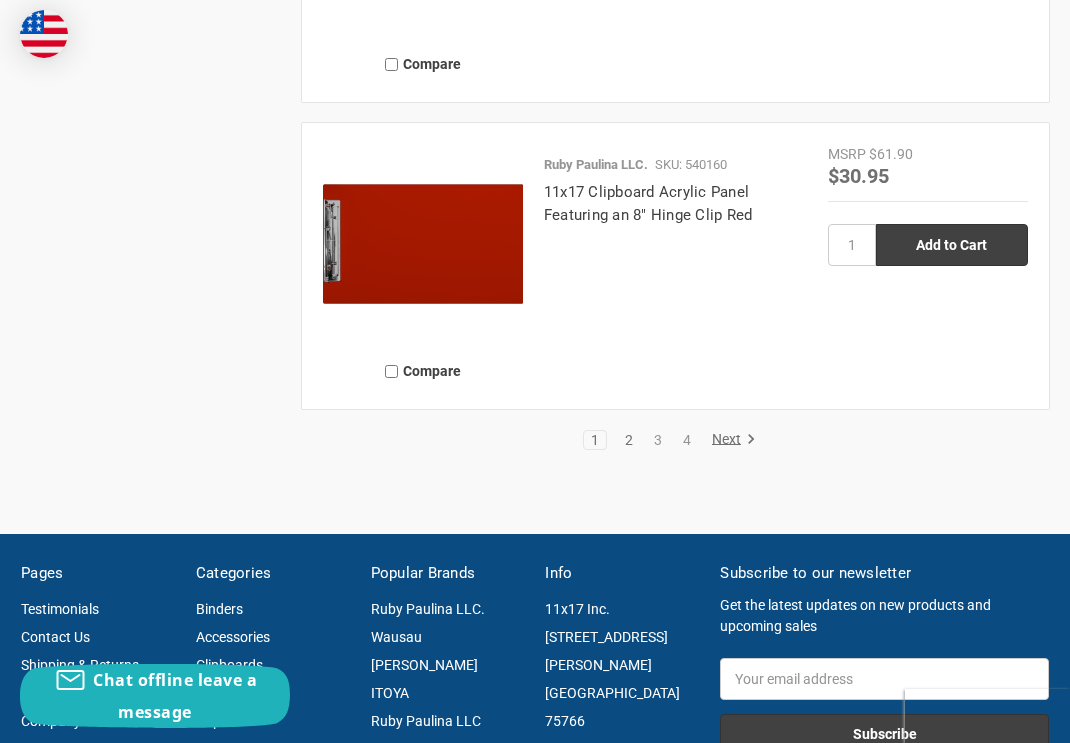 click on "2" at bounding box center [629, 440] 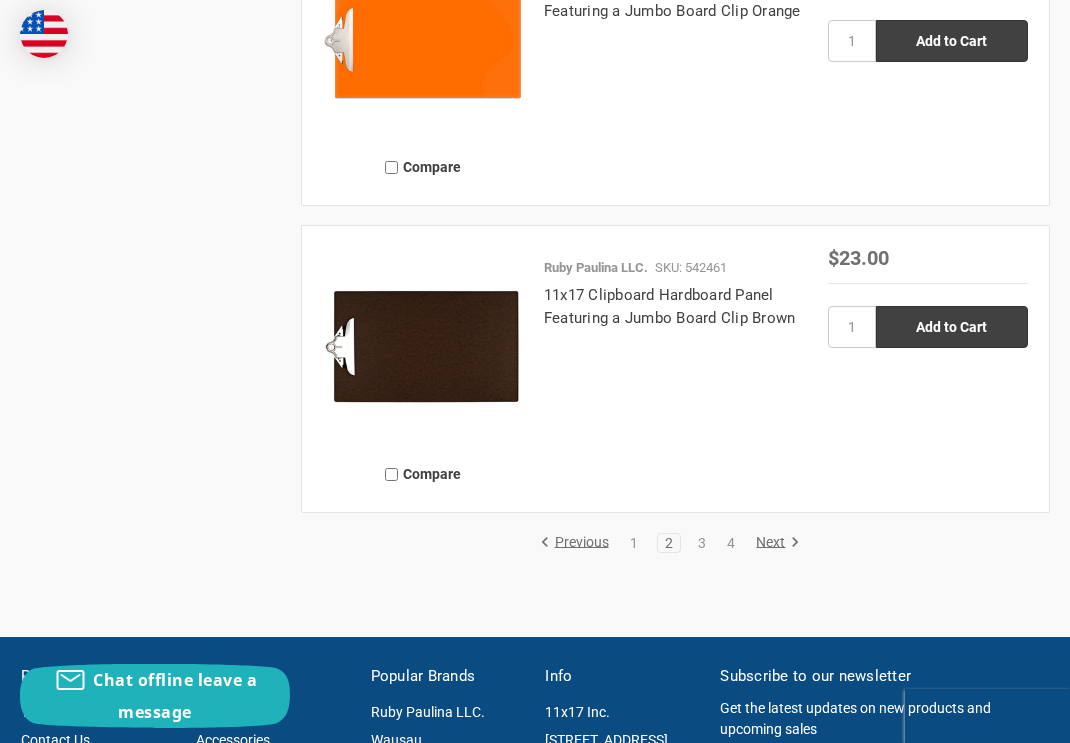 scroll, scrollTop: 4700, scrollLeft: 0, axis: vertical 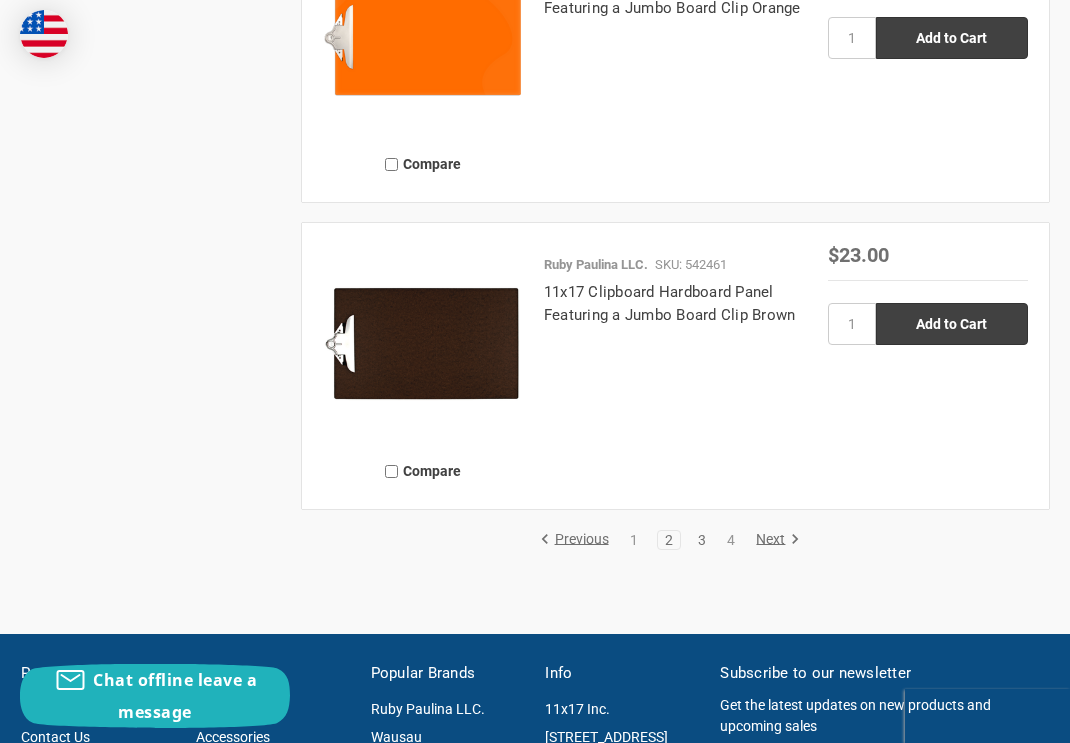 click on "3" at bounding box center [702, 540] 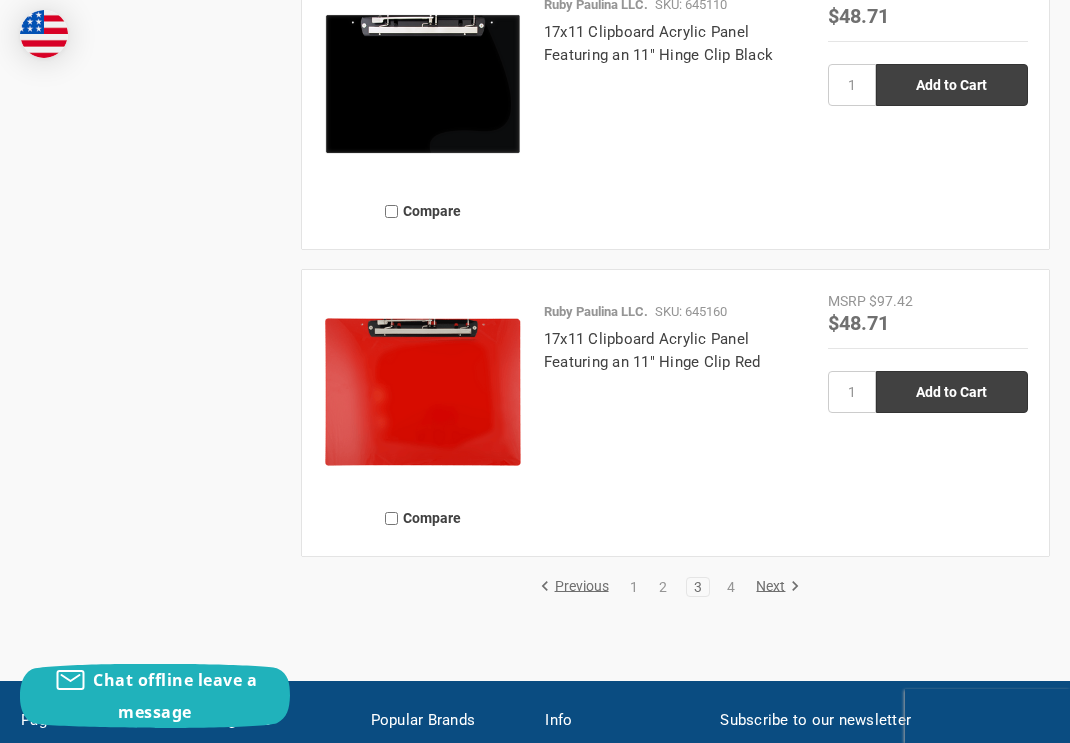 scroll, scrollTop: 4800, scrollLeft: 0, axis: vertical 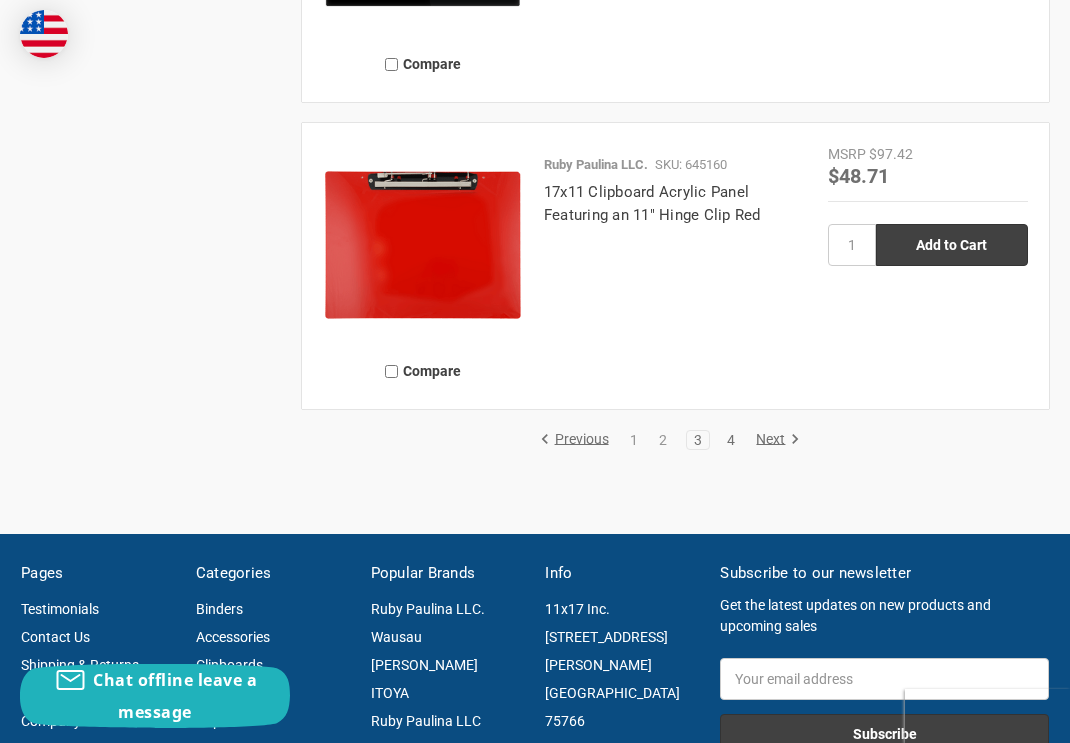 click on "4" at bounding box center (731, 440) 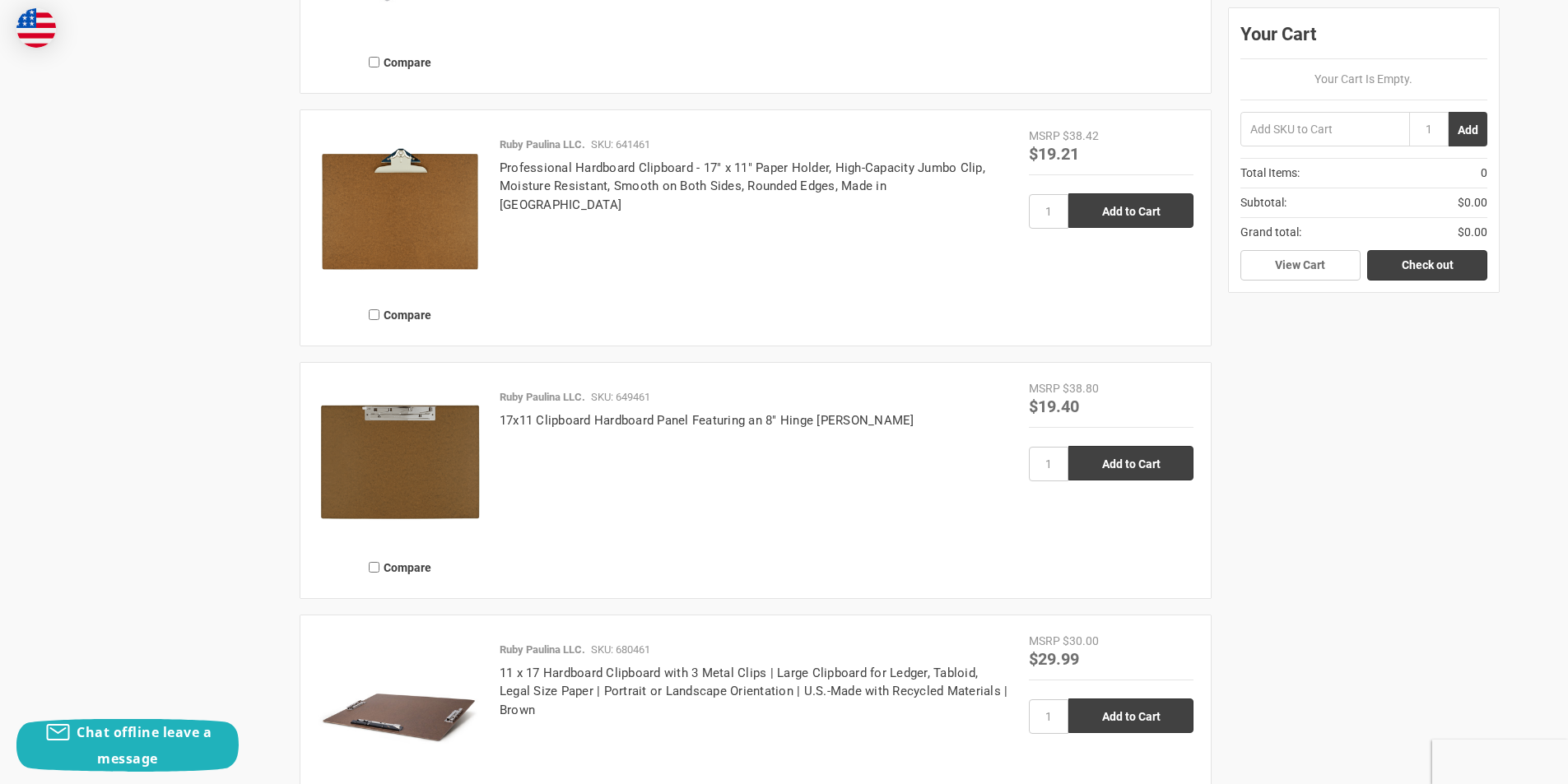 scroll, scrollTop: 1974, scrollLeft: 0, axis: vertical 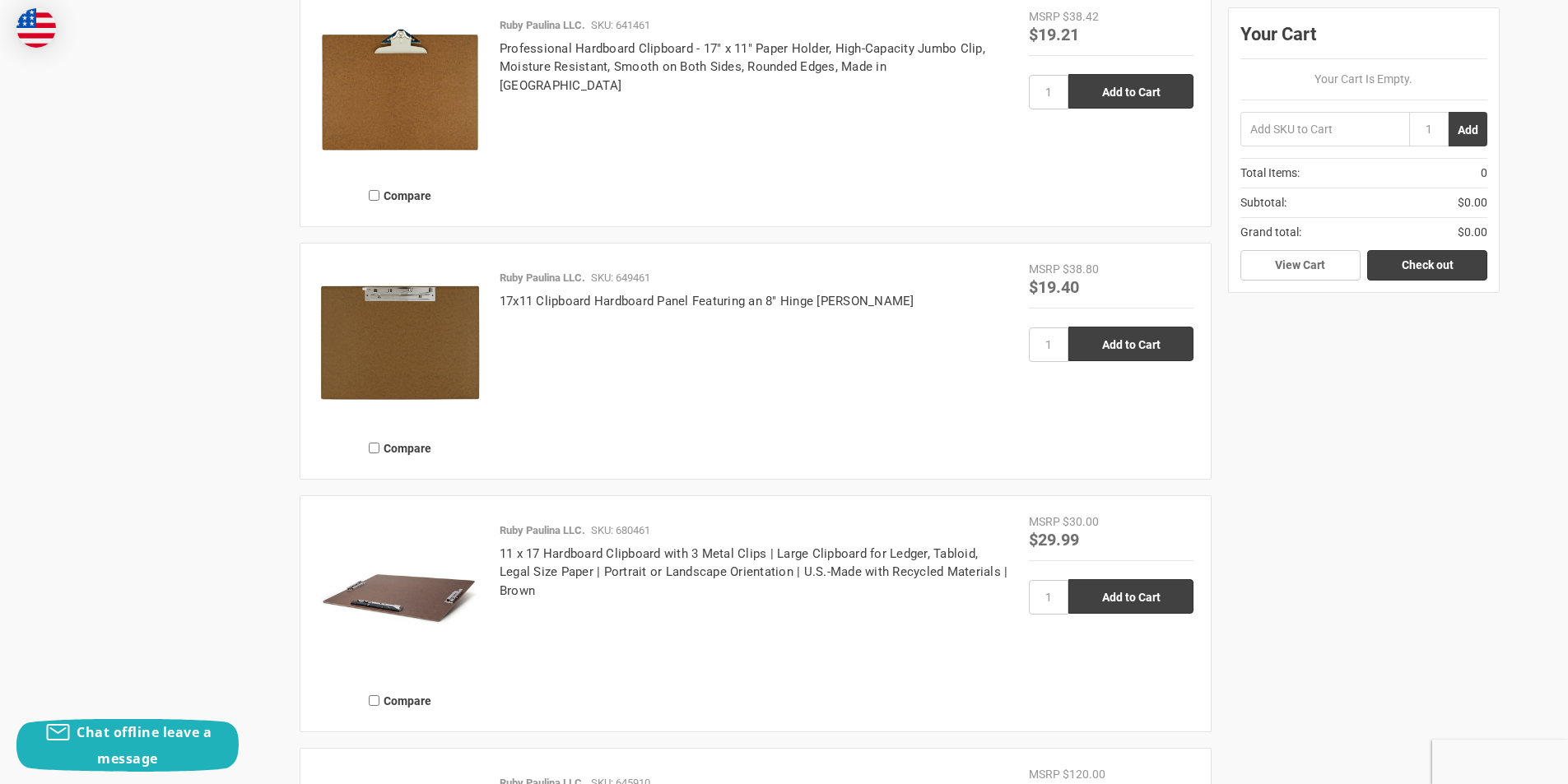 click at bounding box center [400, 343] 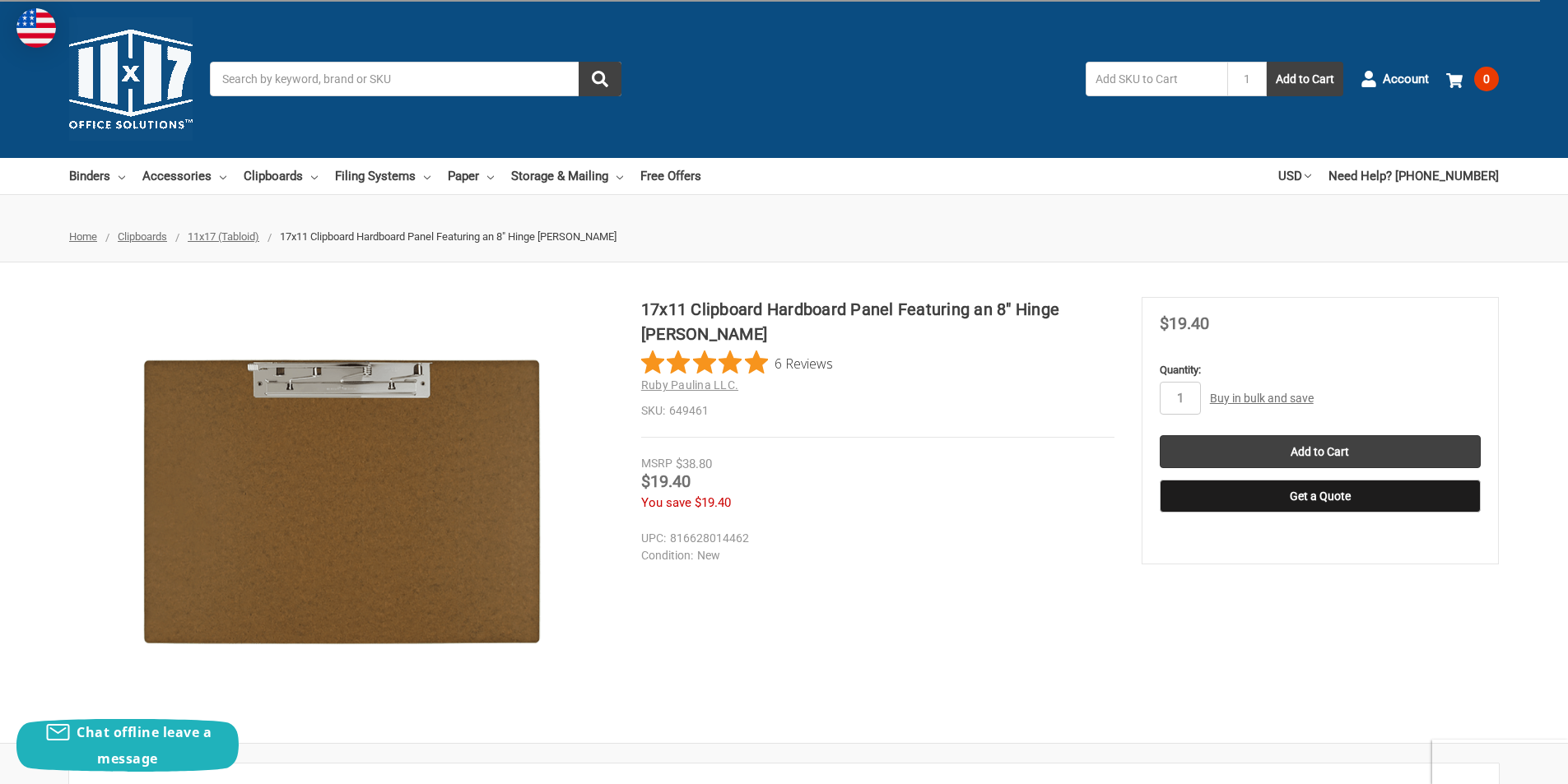scroll, scrollTop: 0, scrollLeft: 0, axis: both 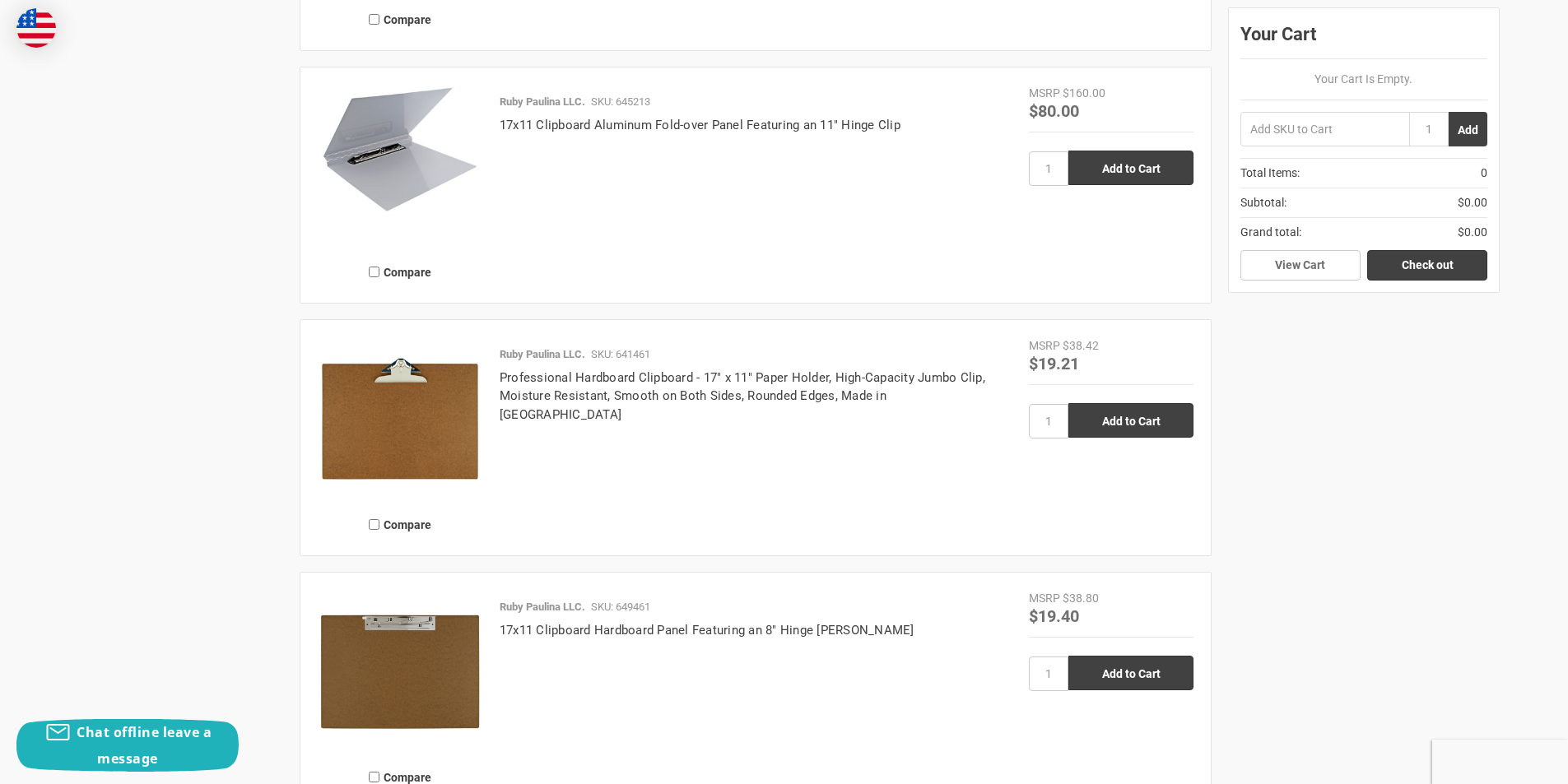 click at bounding box center (400, 672) 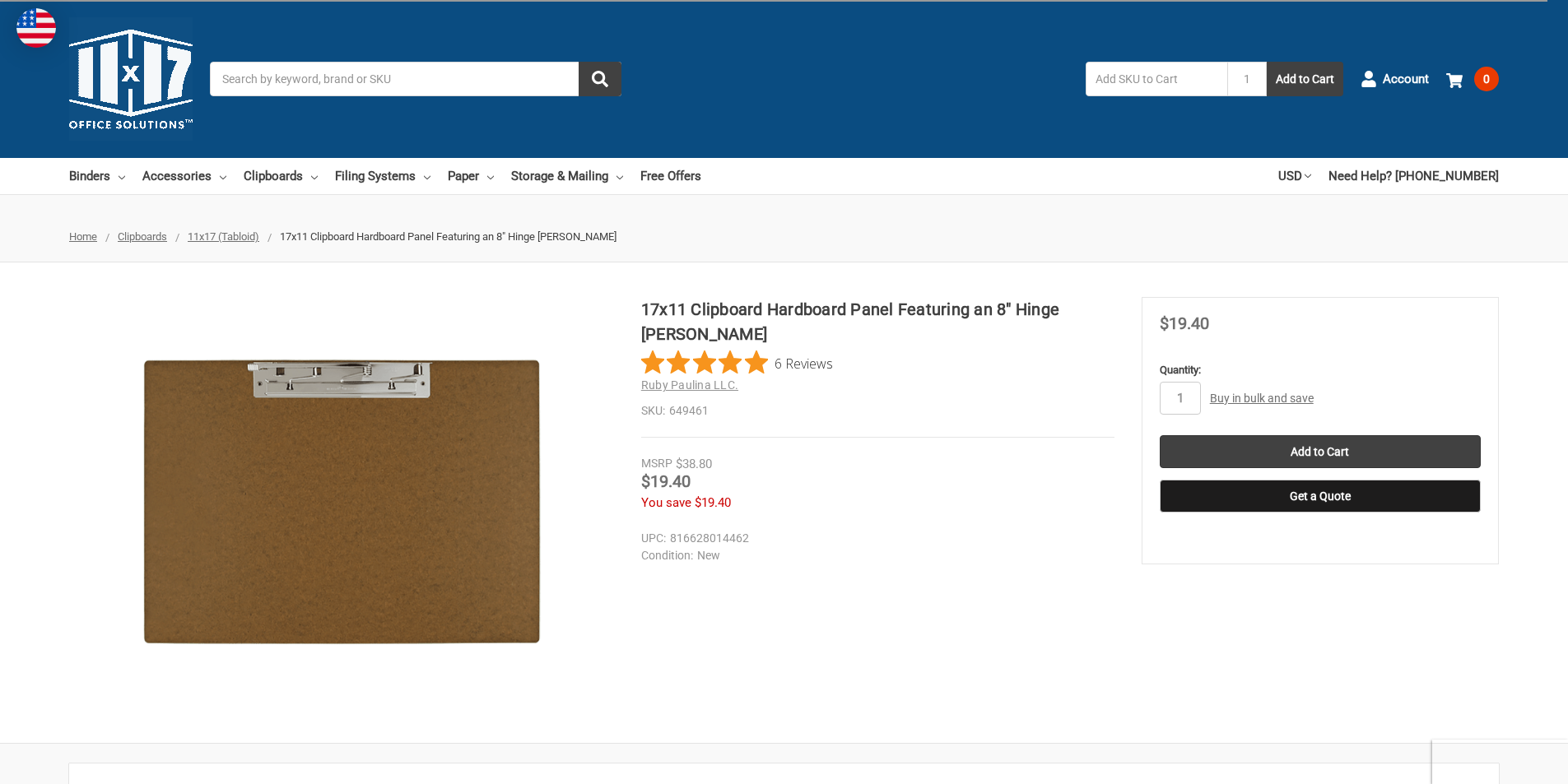 scroll, scrollTop: 0, scrollLeft: 0, axis: both 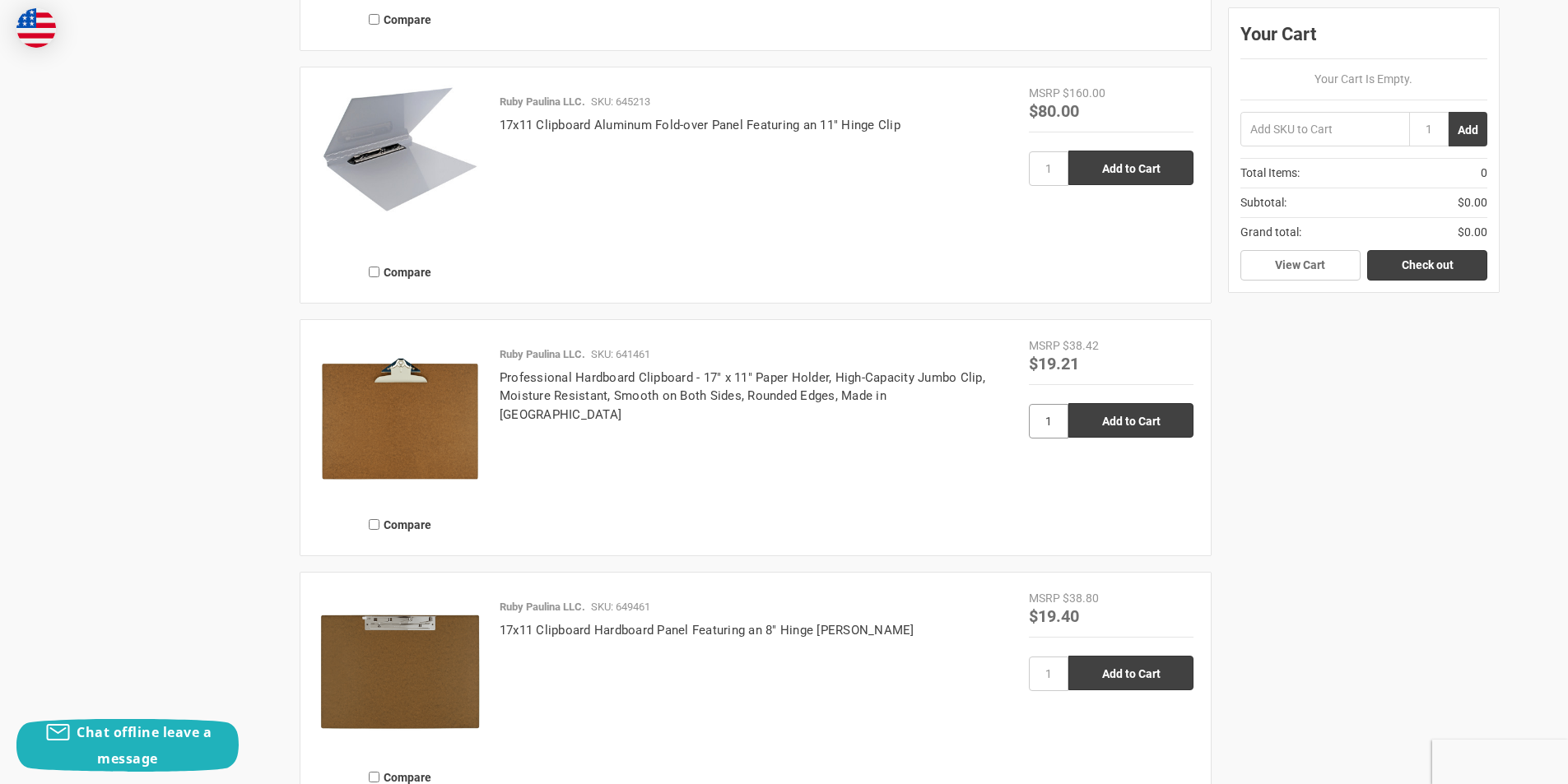 click on "1" at bounding box center [1049, 421] 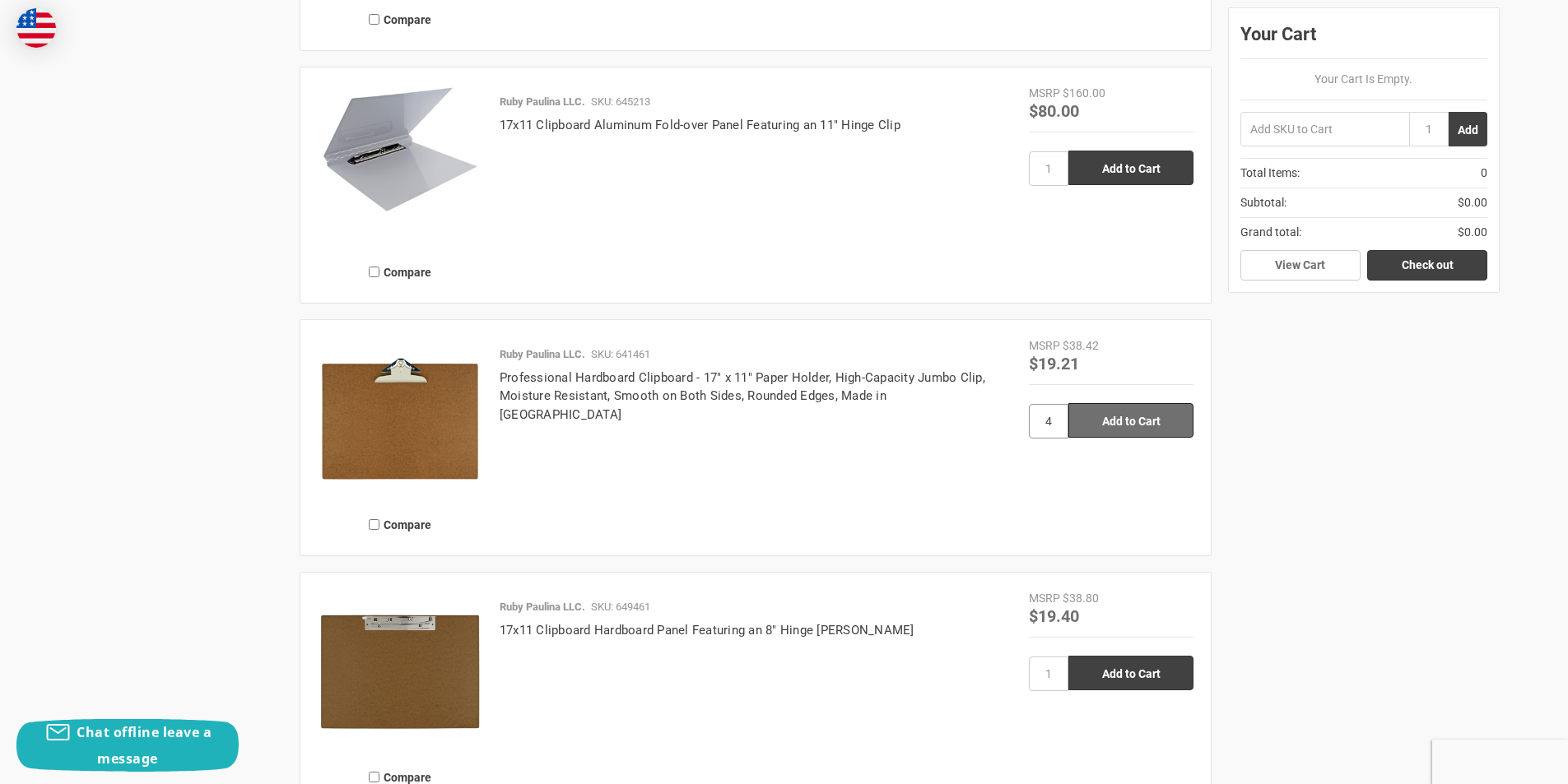 type on "4" 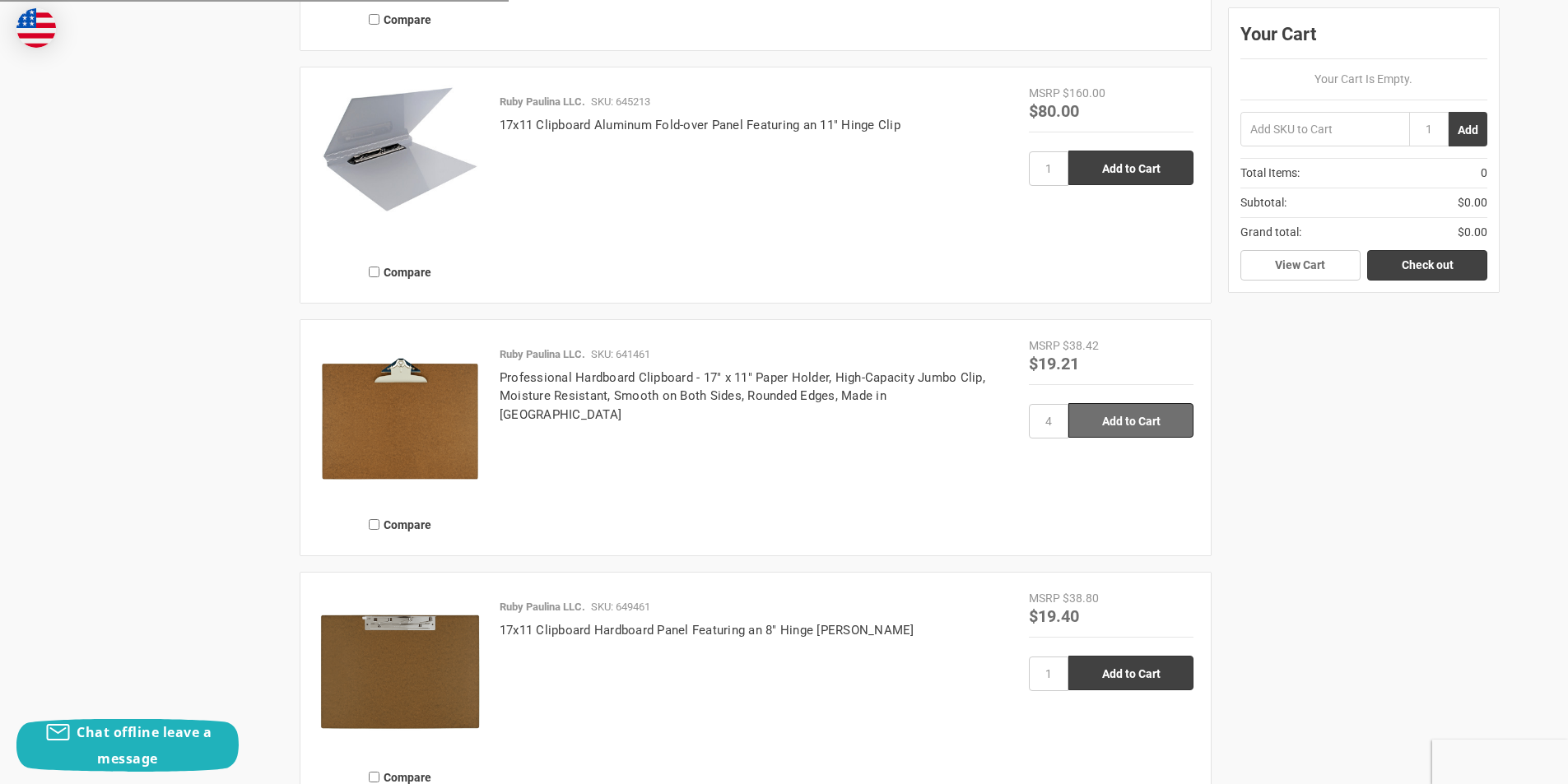 click on "Add to Cart" at bounding box center (1131, 420) 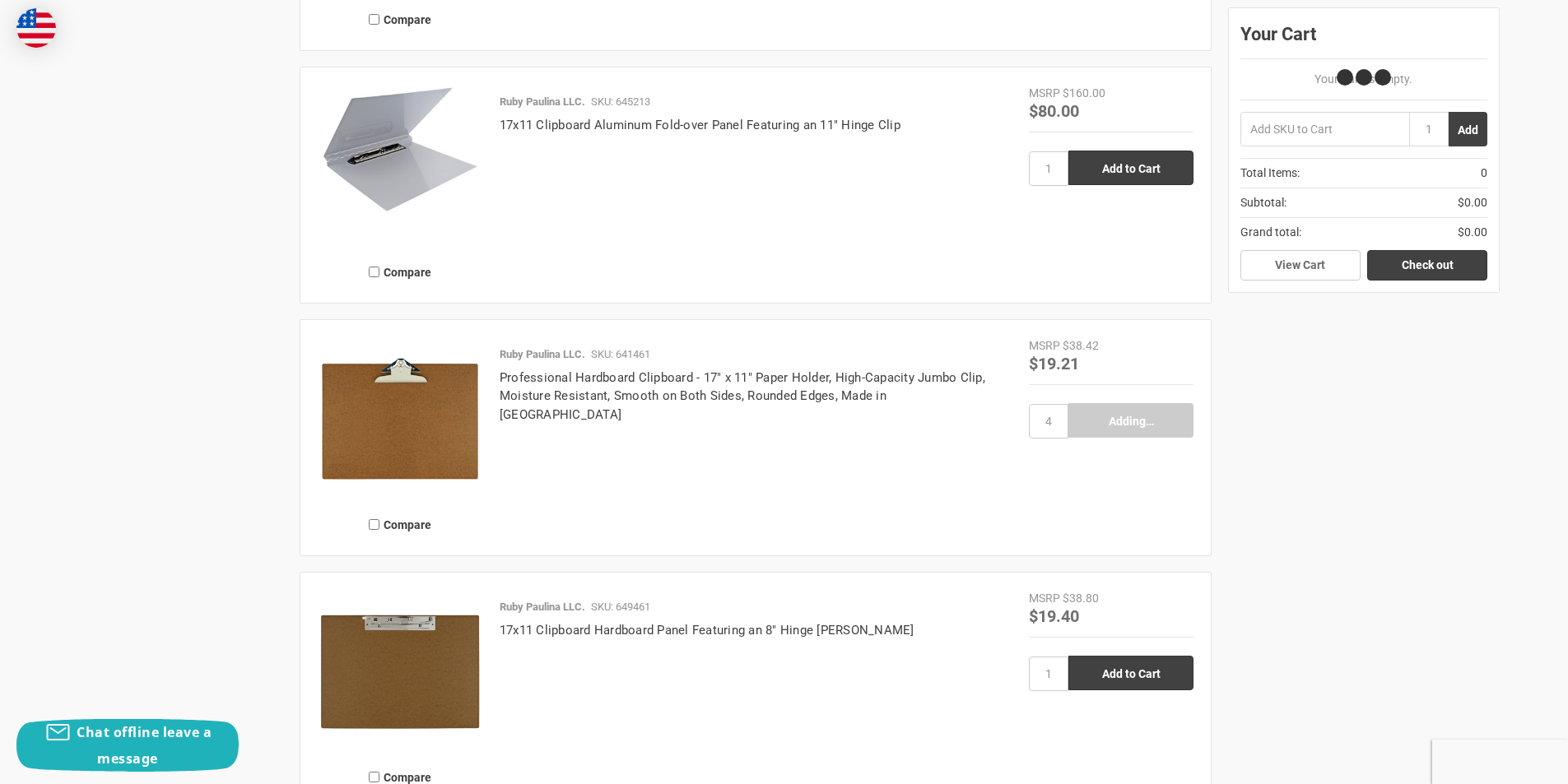 type on "Add to Cart" 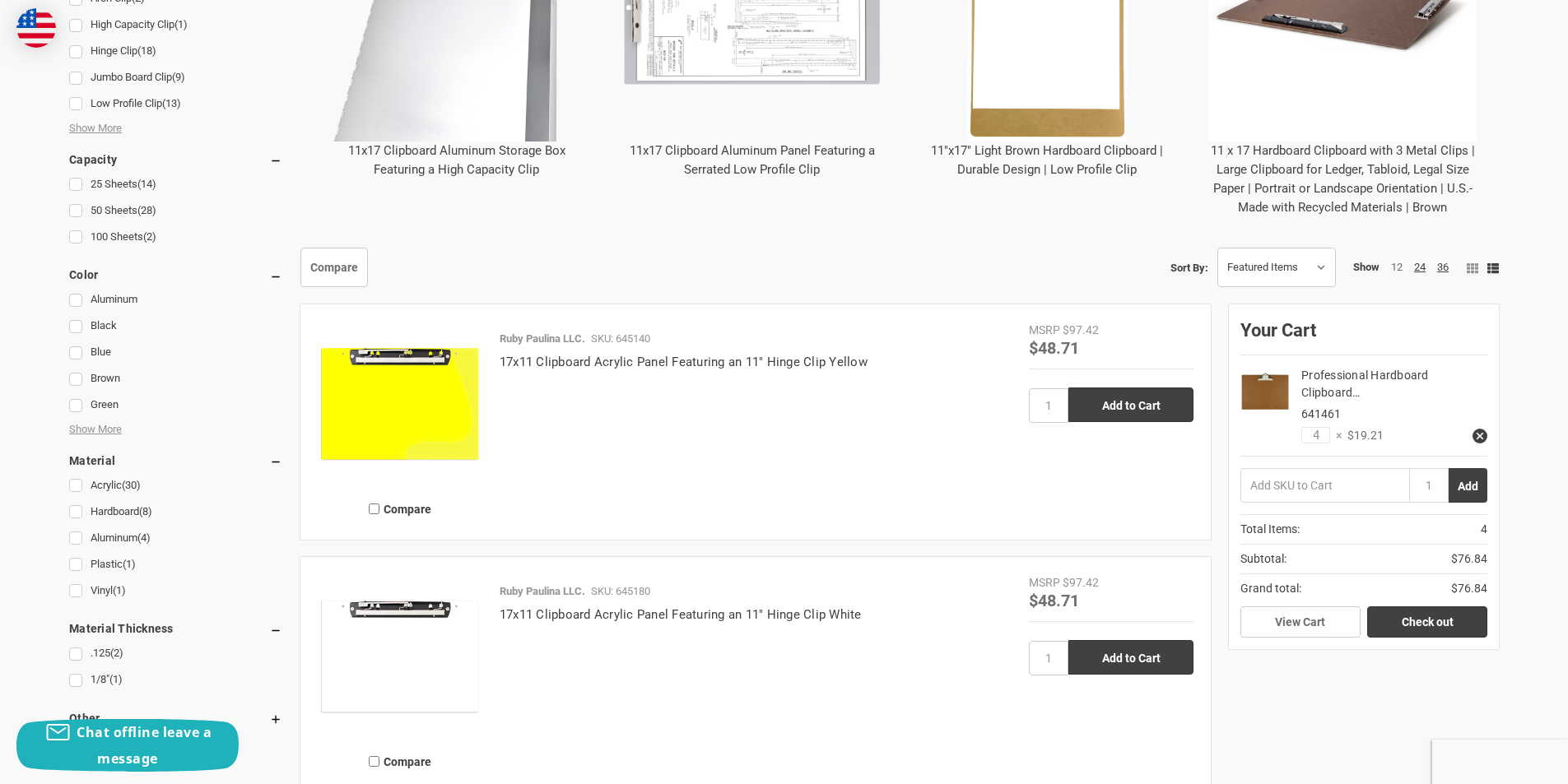 scroll, scrollTop: 905, scrollLeft: 0, axis: vertical 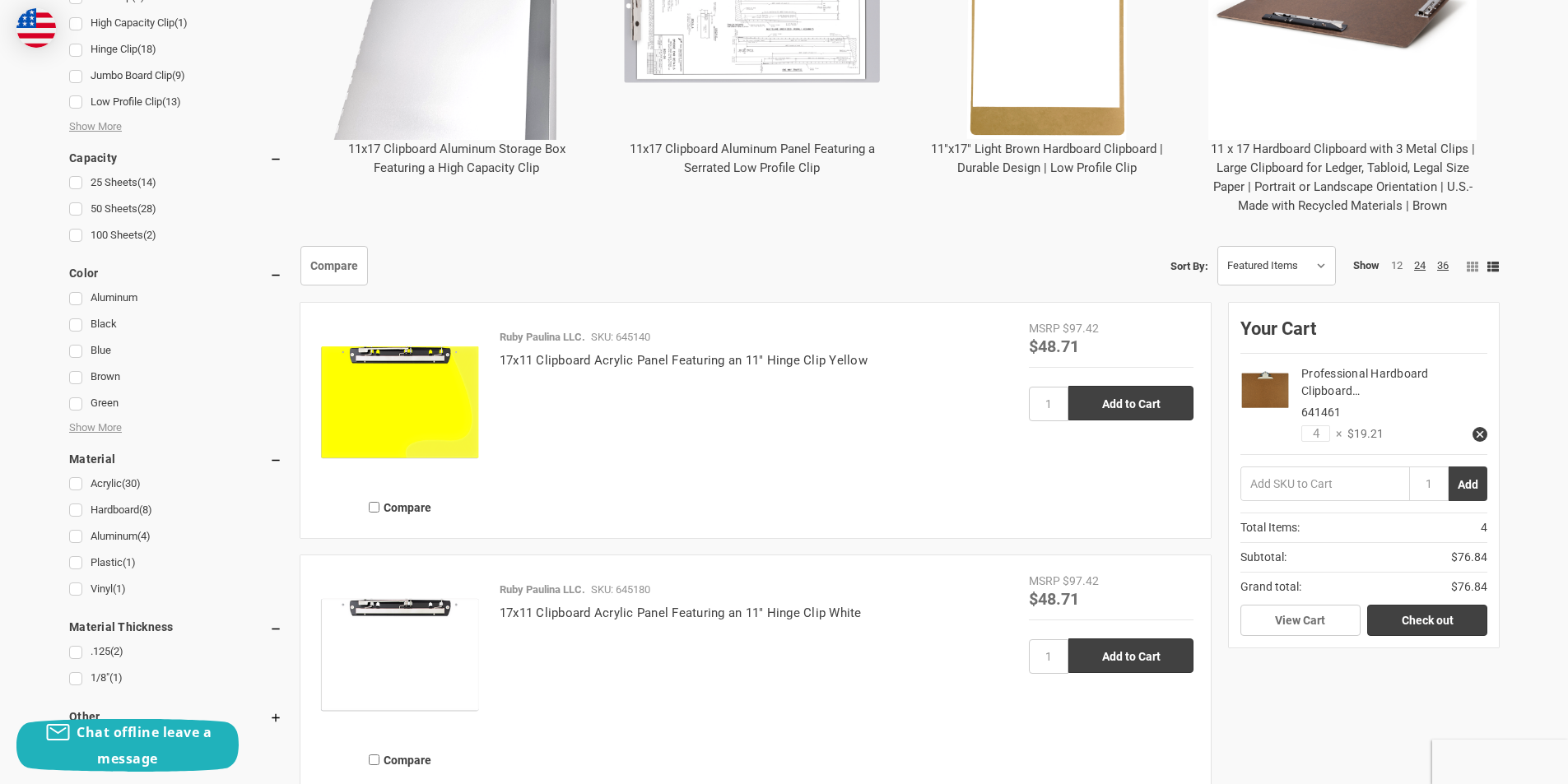 click on "Hardboard
(8)" at bounding box center [175, 510] 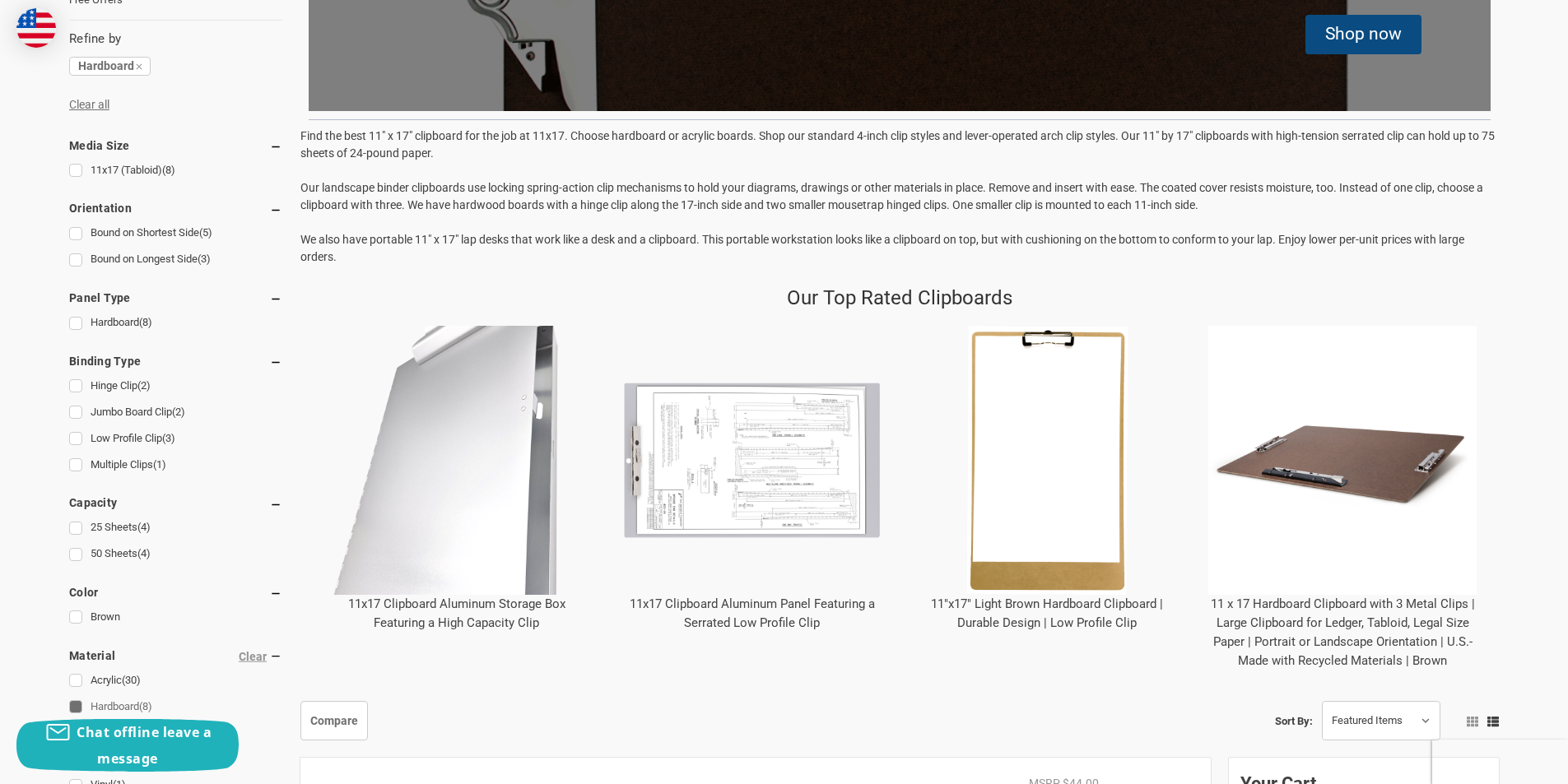 scroll, scrollTop: 494, scrollLeft: 0, axis: vertical 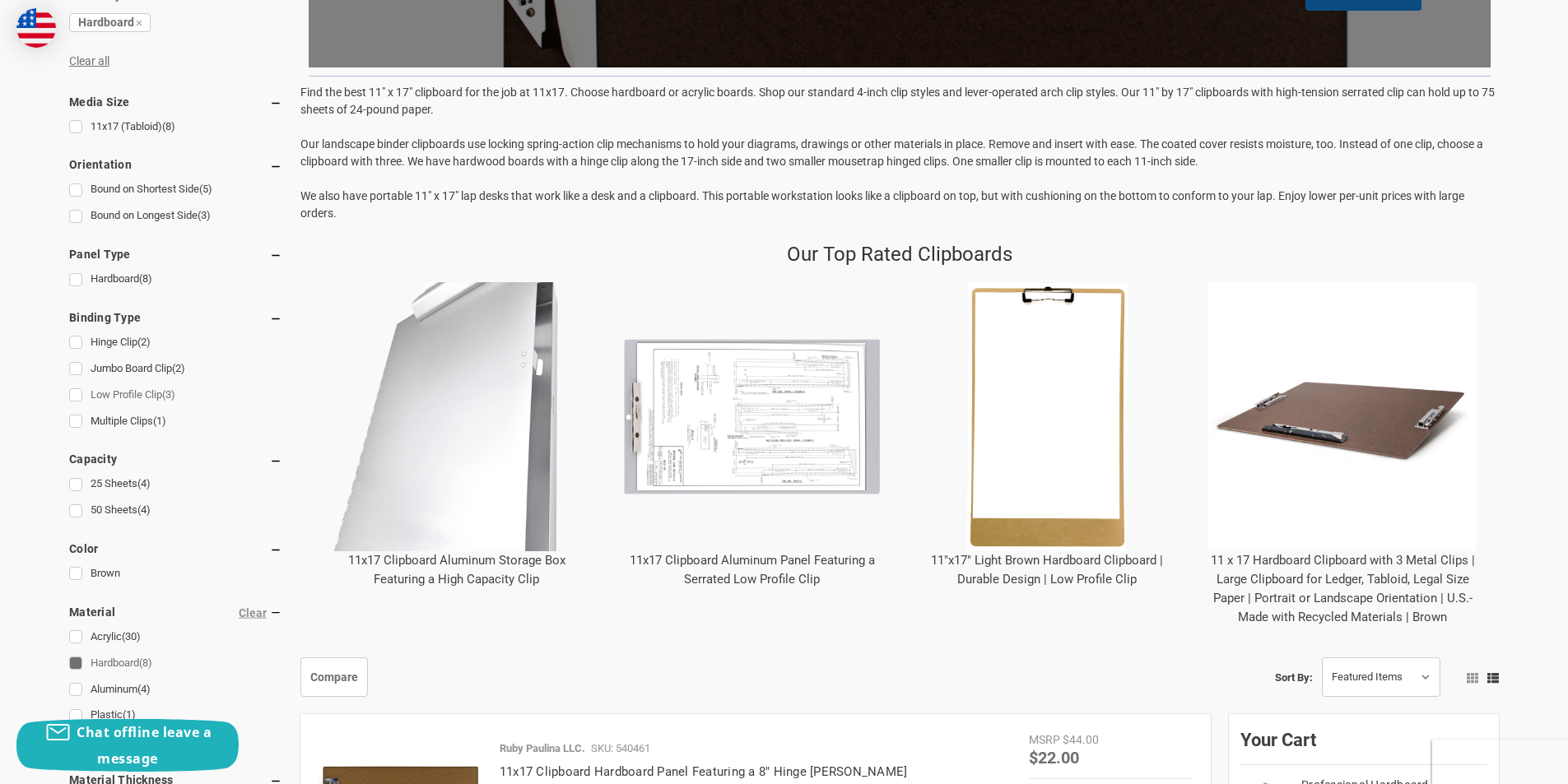 click on "Low Profile Clip
(3)" at bounding box center (175, 395) 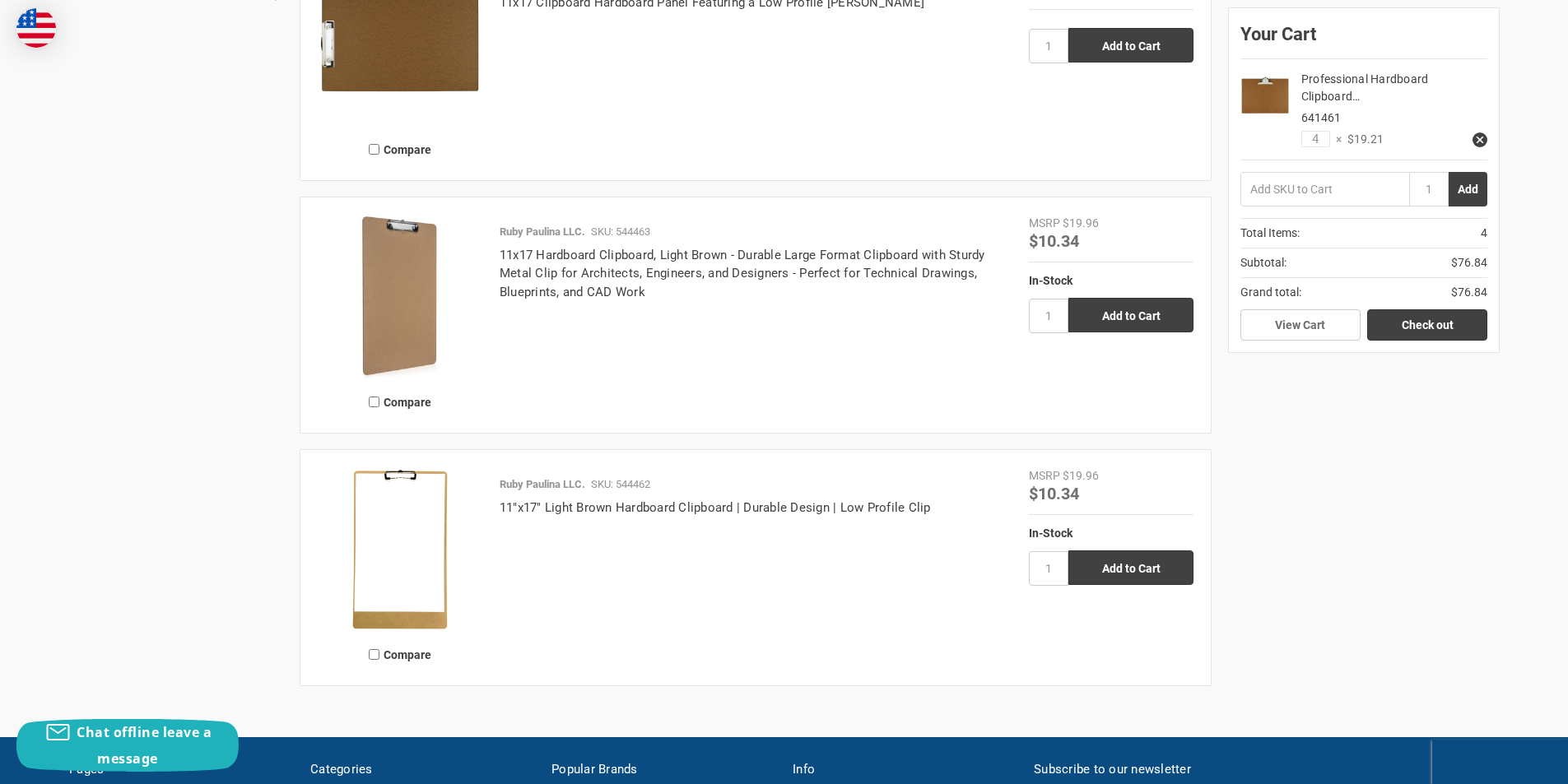 scroll, scrollTop: 1234, scrollLeft: 0, axis: vertical 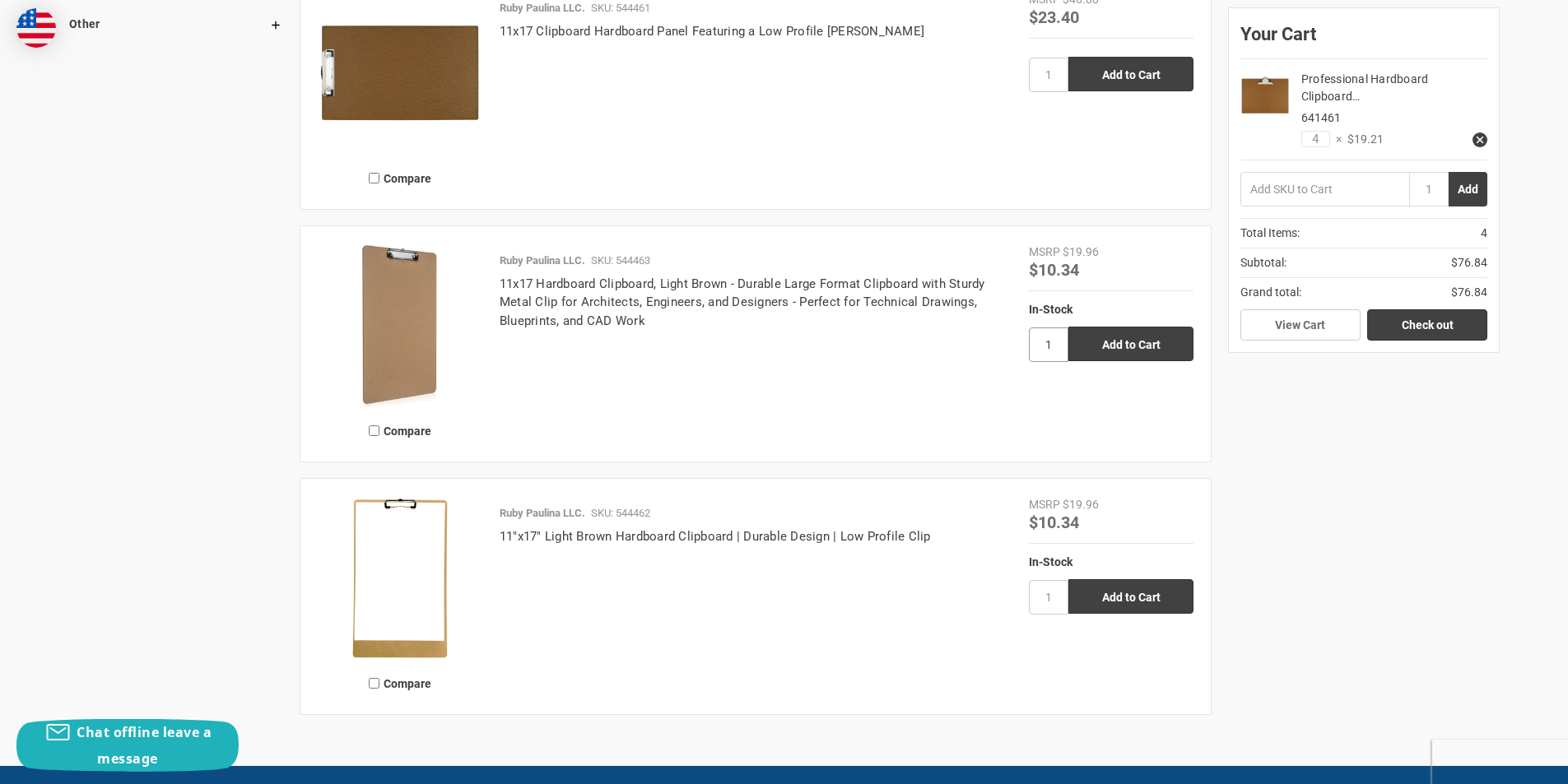 click on "1" at bounding box center [1049, 345] 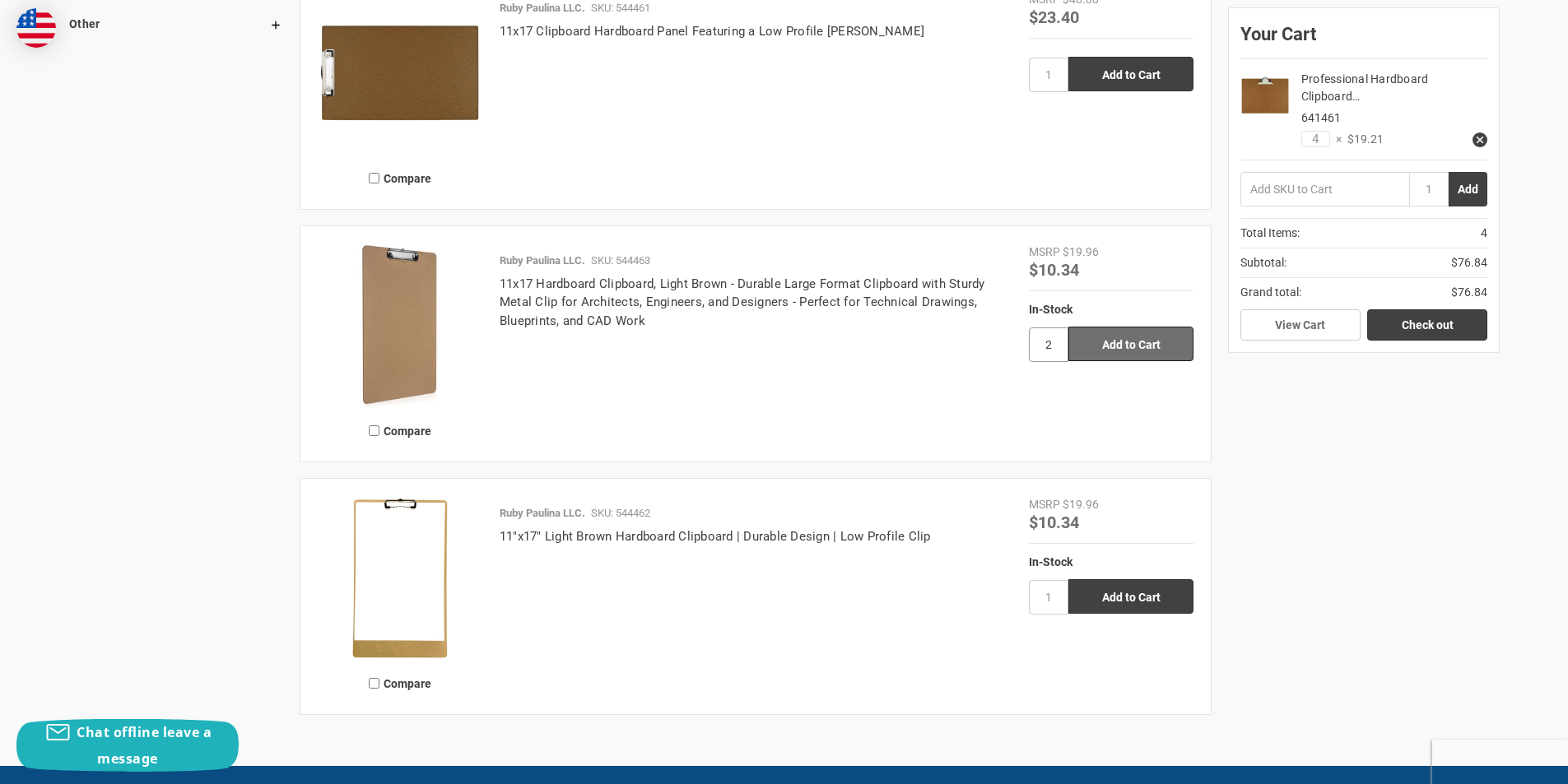 type on "2" 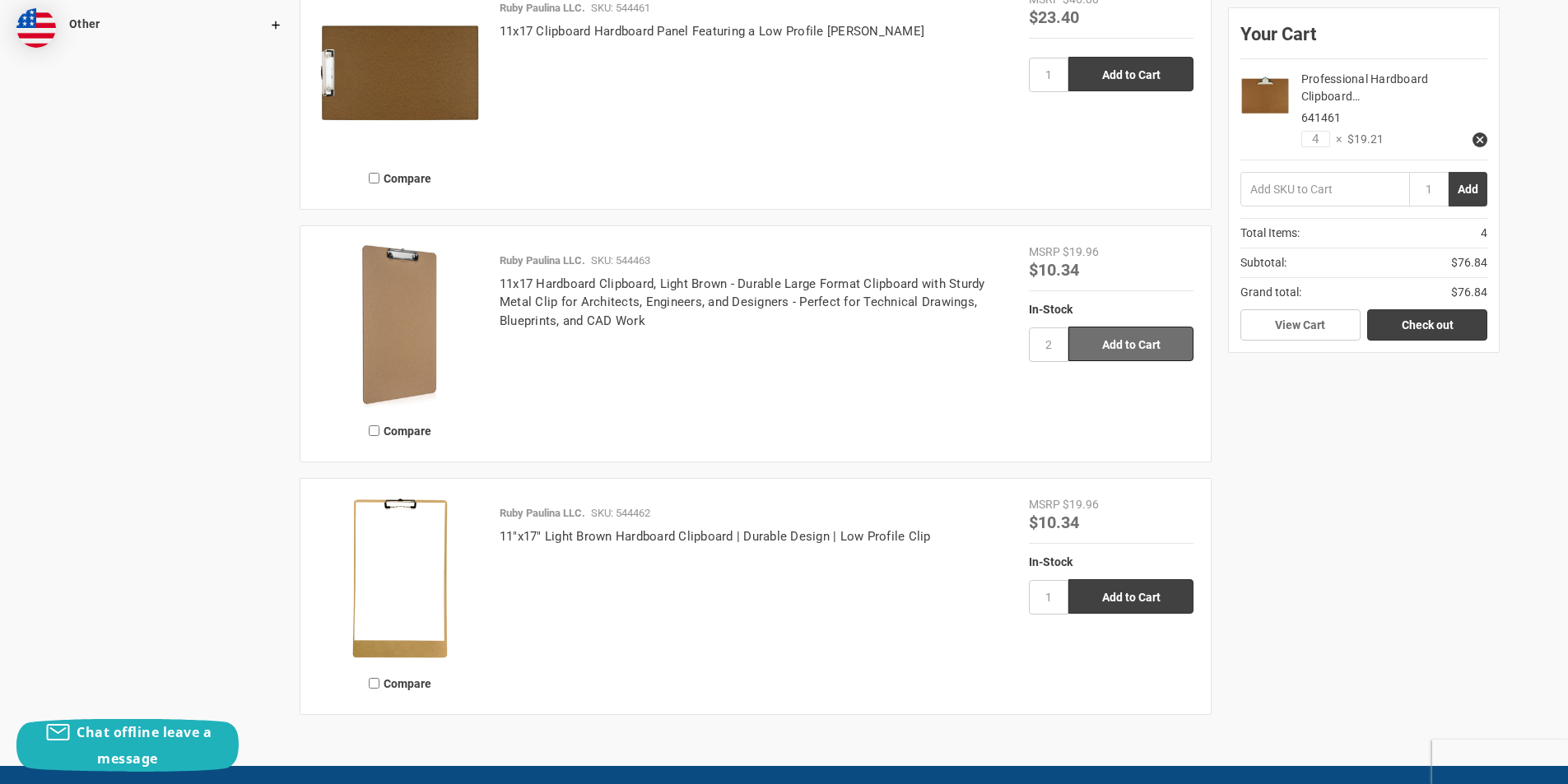 click on "Add to Cart" at bounding box center [1131, 344] 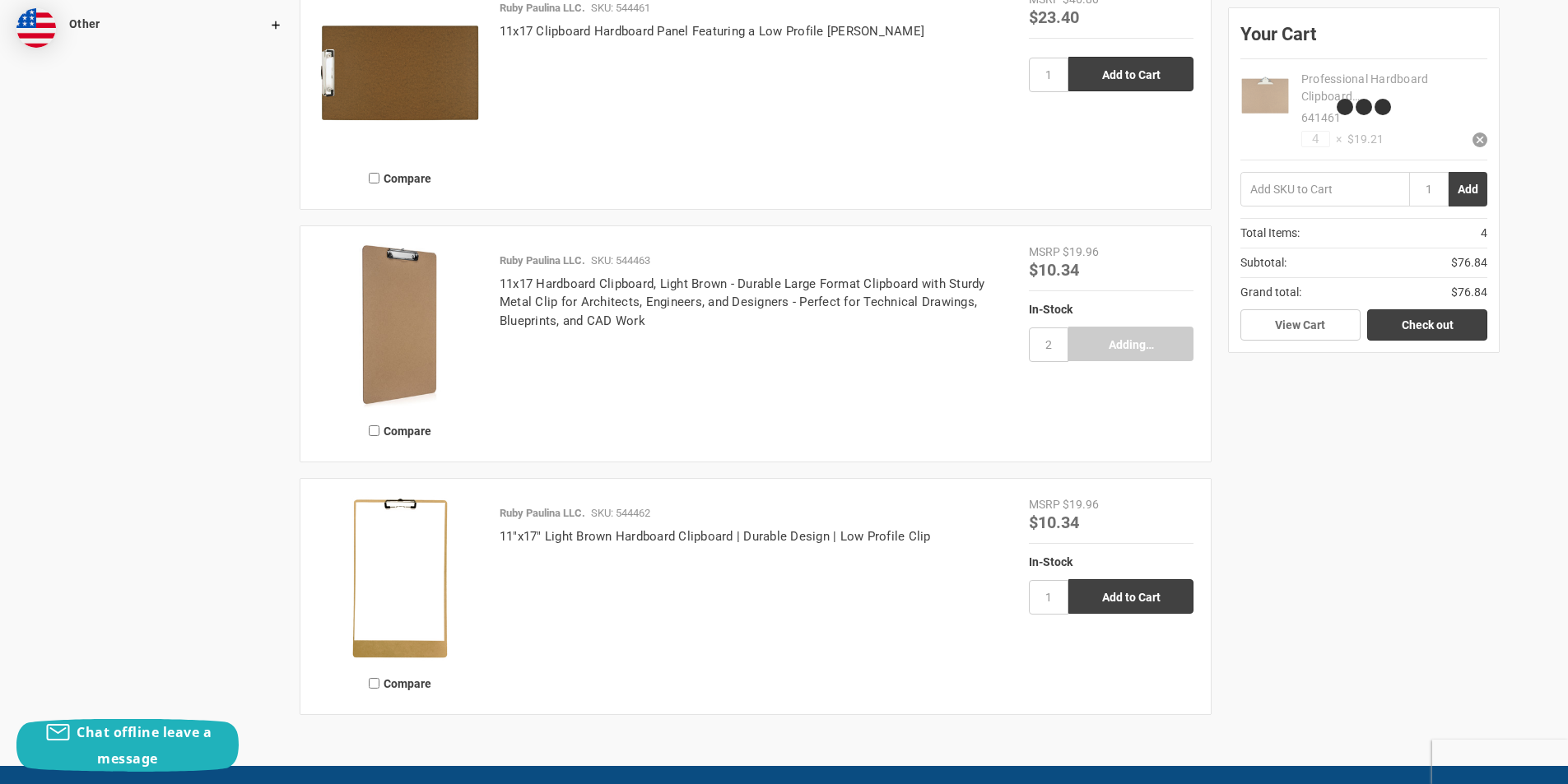 type on "Add to Cart" 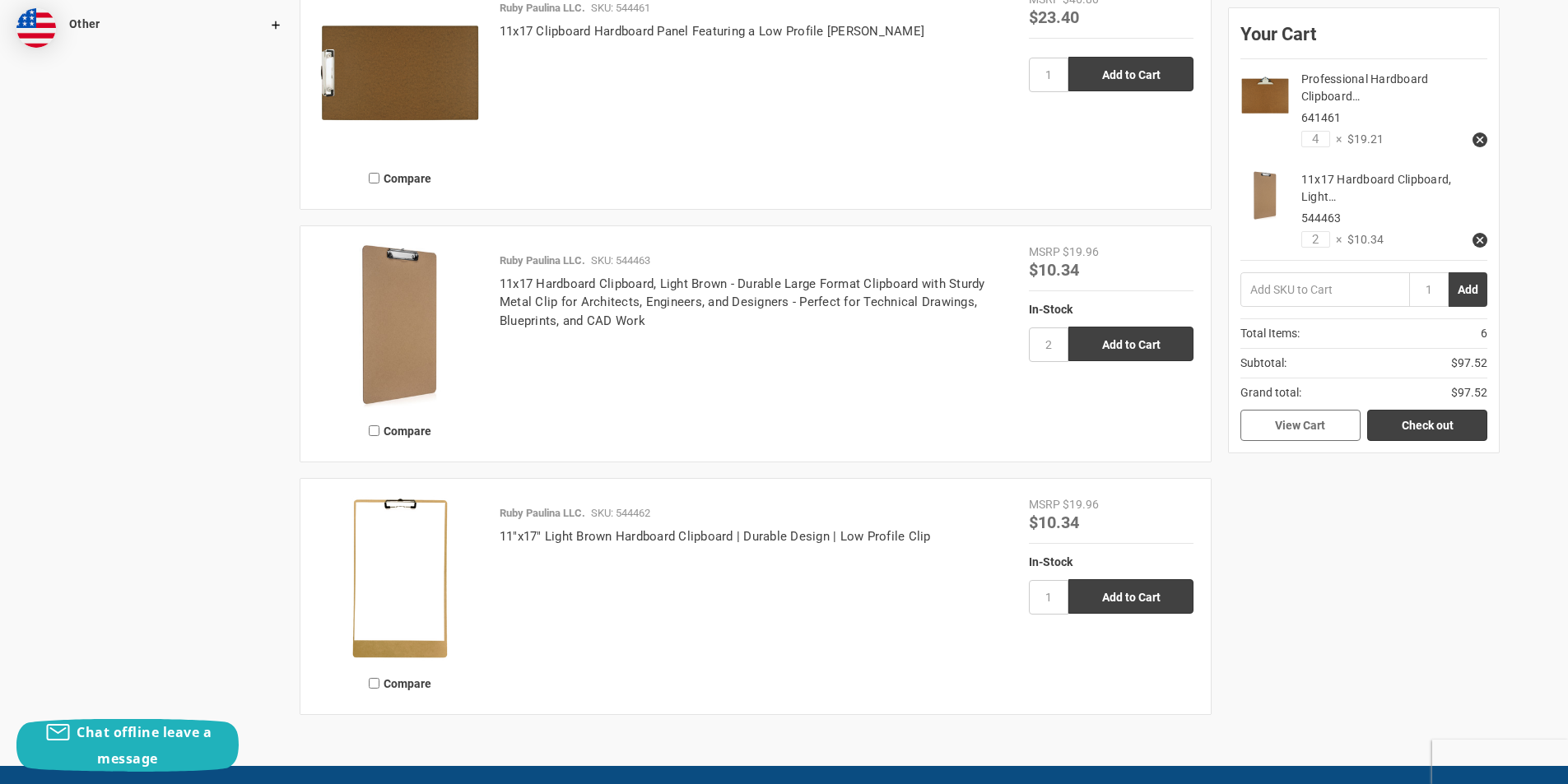 click on "View Cart" at bounding box center [1300, 425] 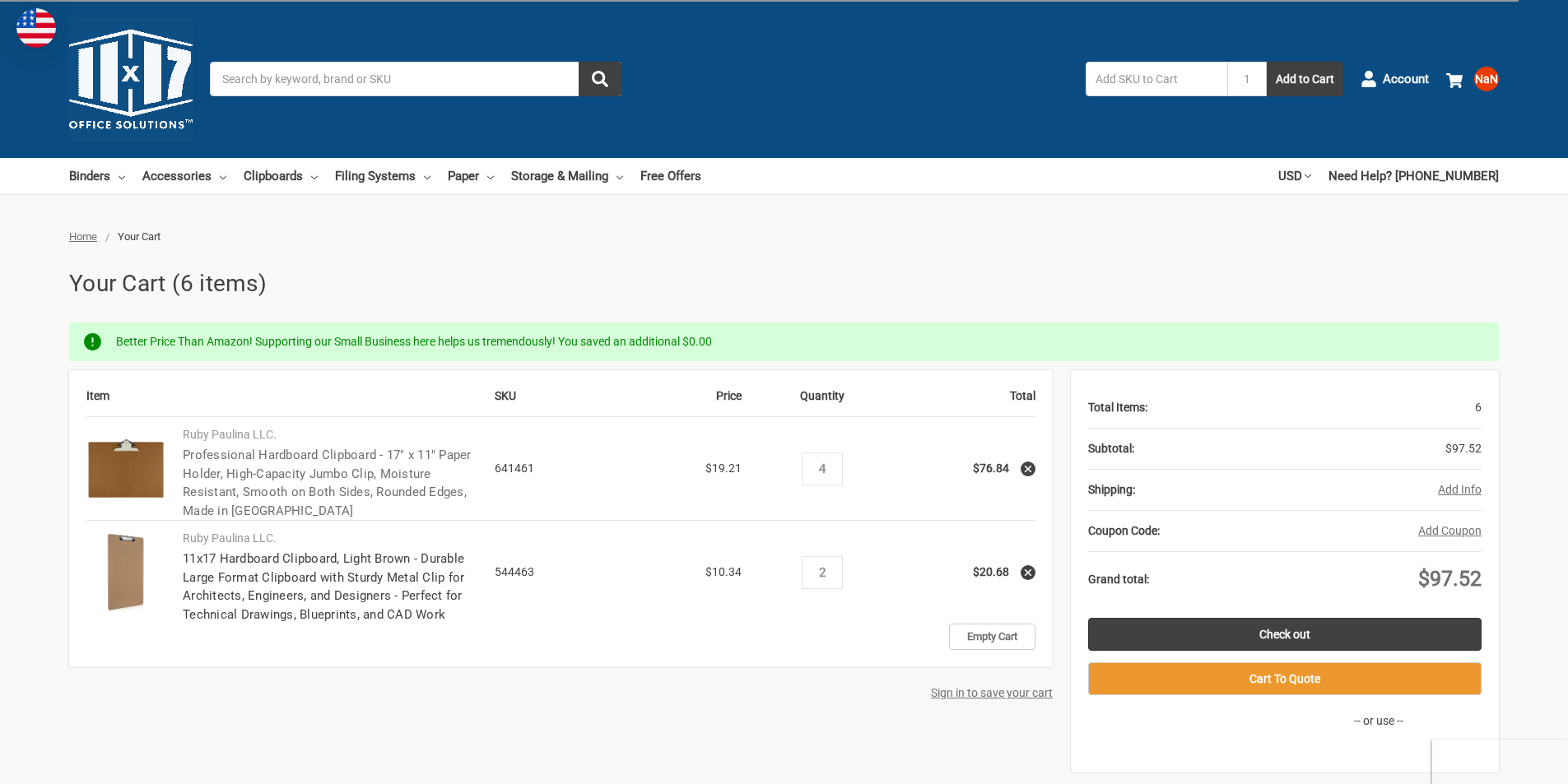 scroll, scrollTop: 0, scrollLeft: 0, axis: both 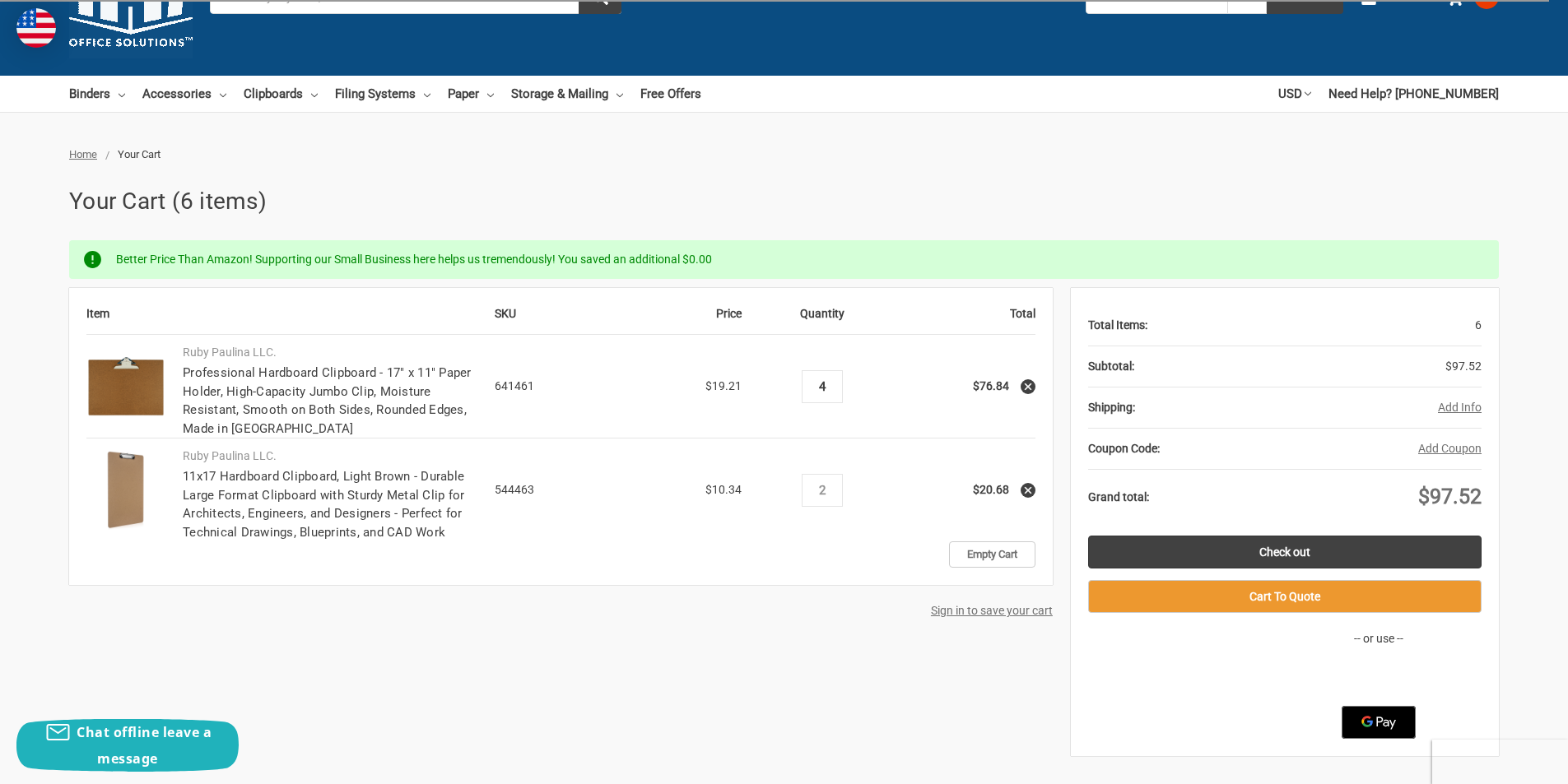 click on "4" at bounding box center (821, 387) 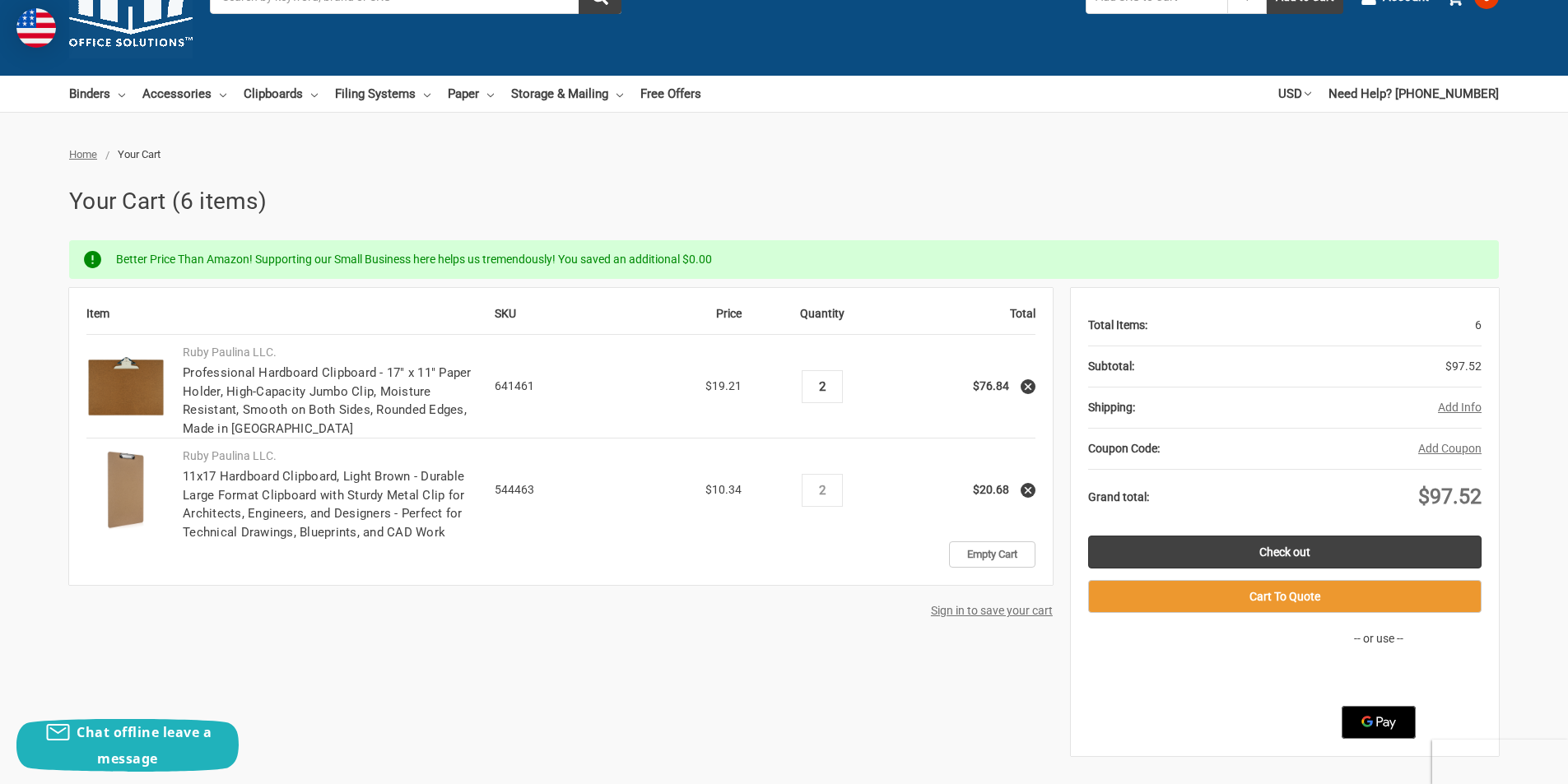 type on "2" 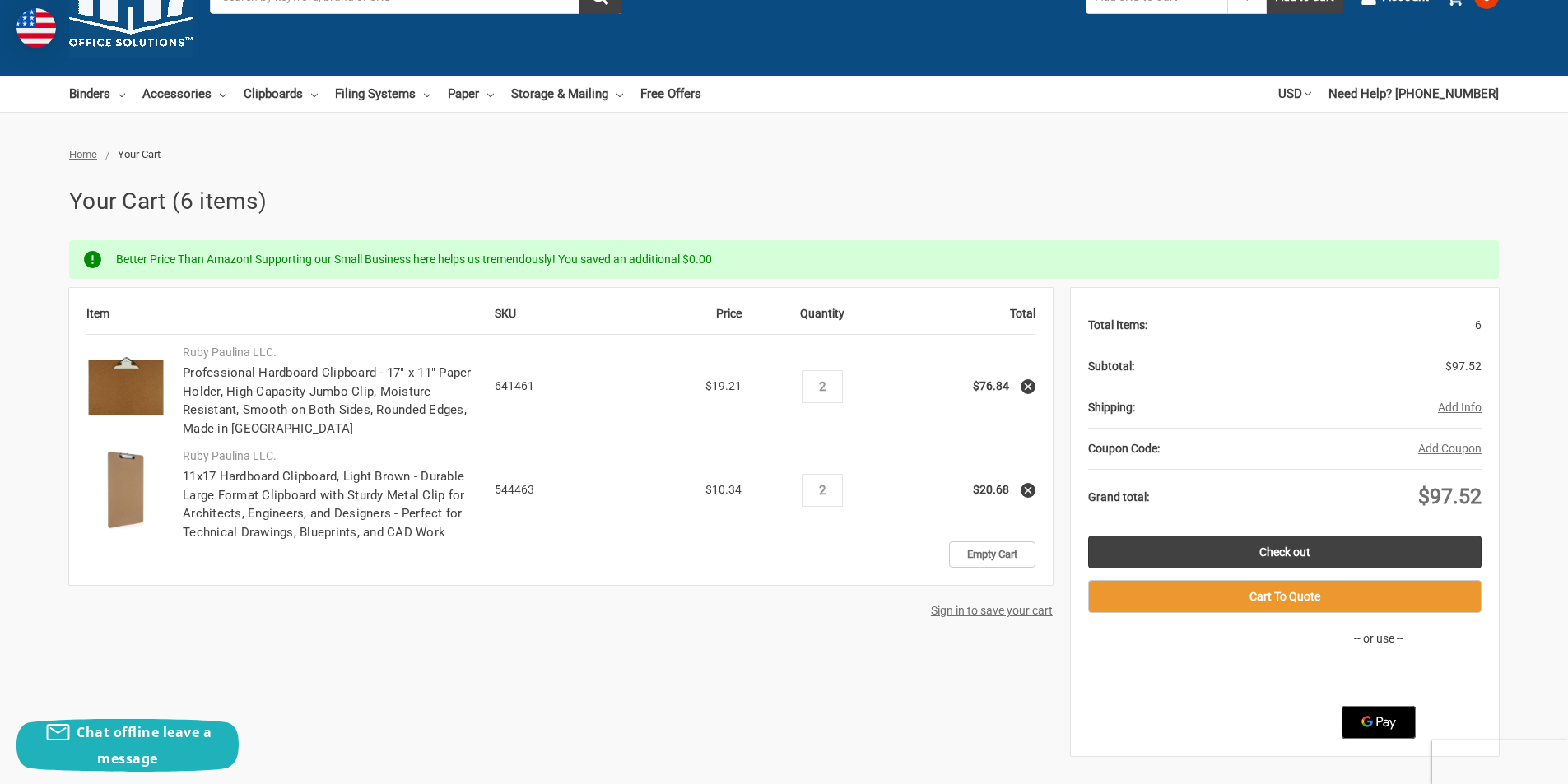 click on "Quantity
Decrease Quantity:
2
Increase Quantity:" at bounding box center (821, 489) 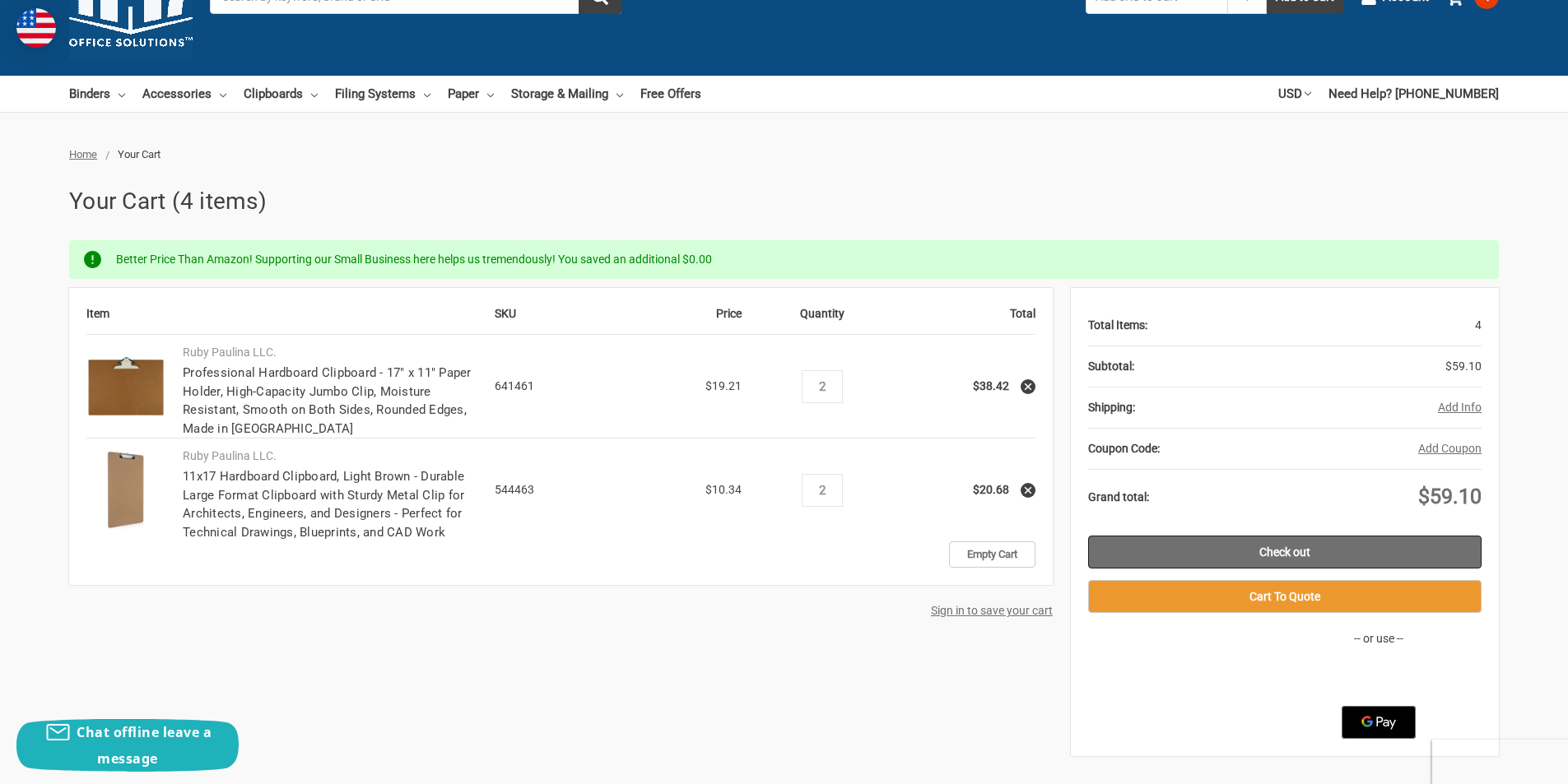 click on "Check out" at bounding box center [1285, 552] 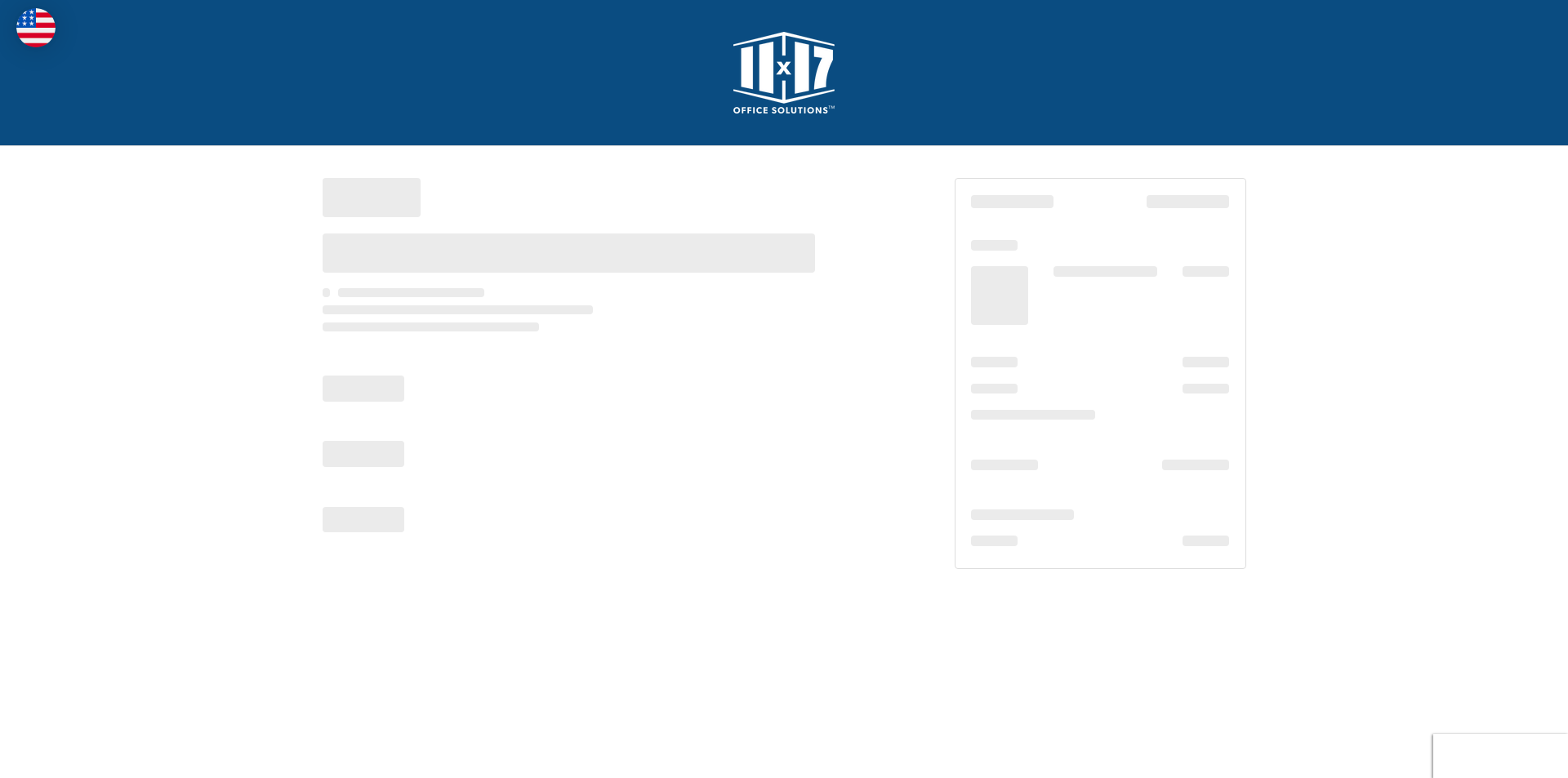 scroll, scrollTop: 0, scrollLeft: 0, axis: both 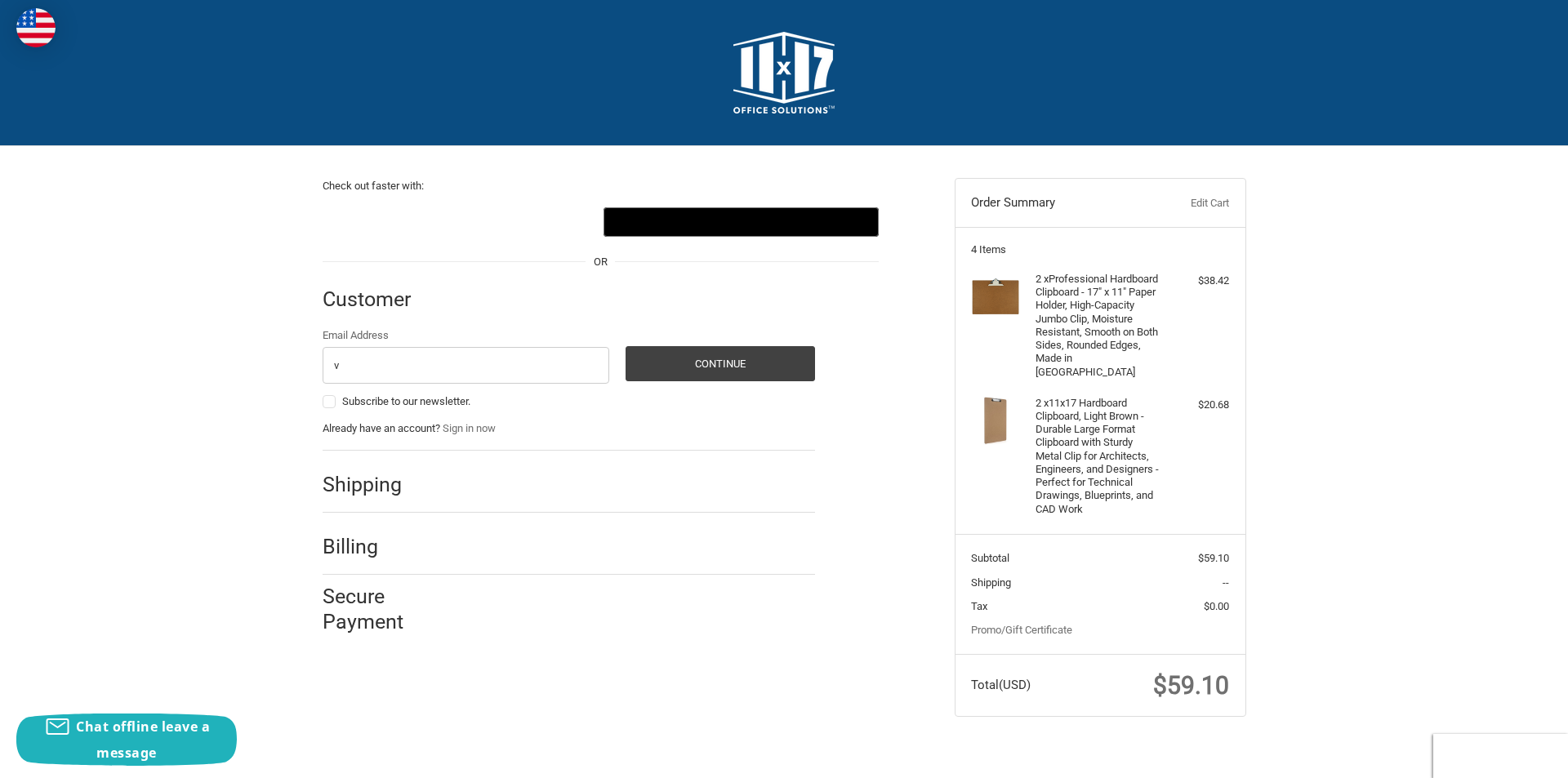 type on "[EMAIL_ADDRESS][DOMAIN_NAME]" 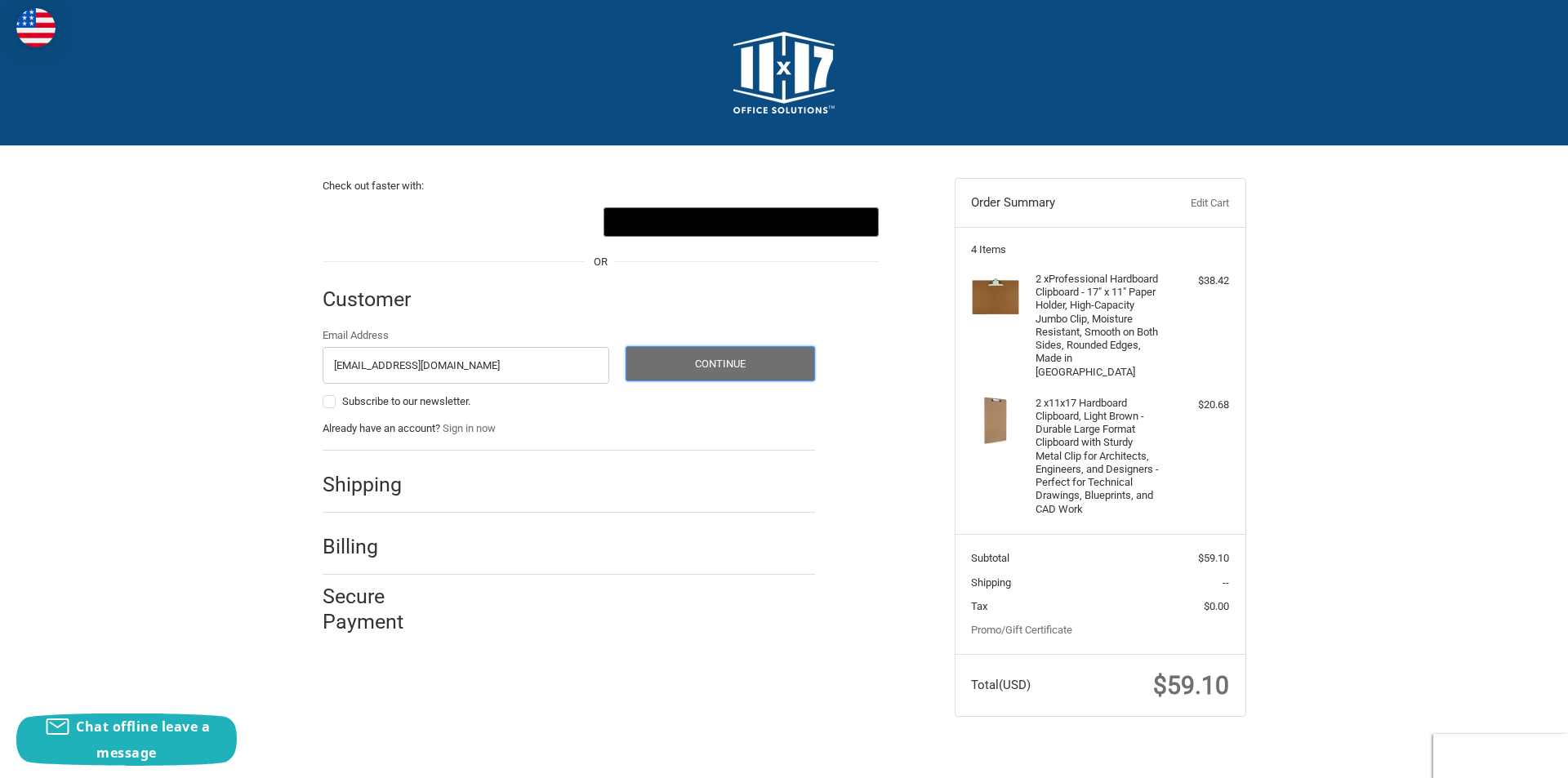 click on "Continue" at bounding box center (720, 363) 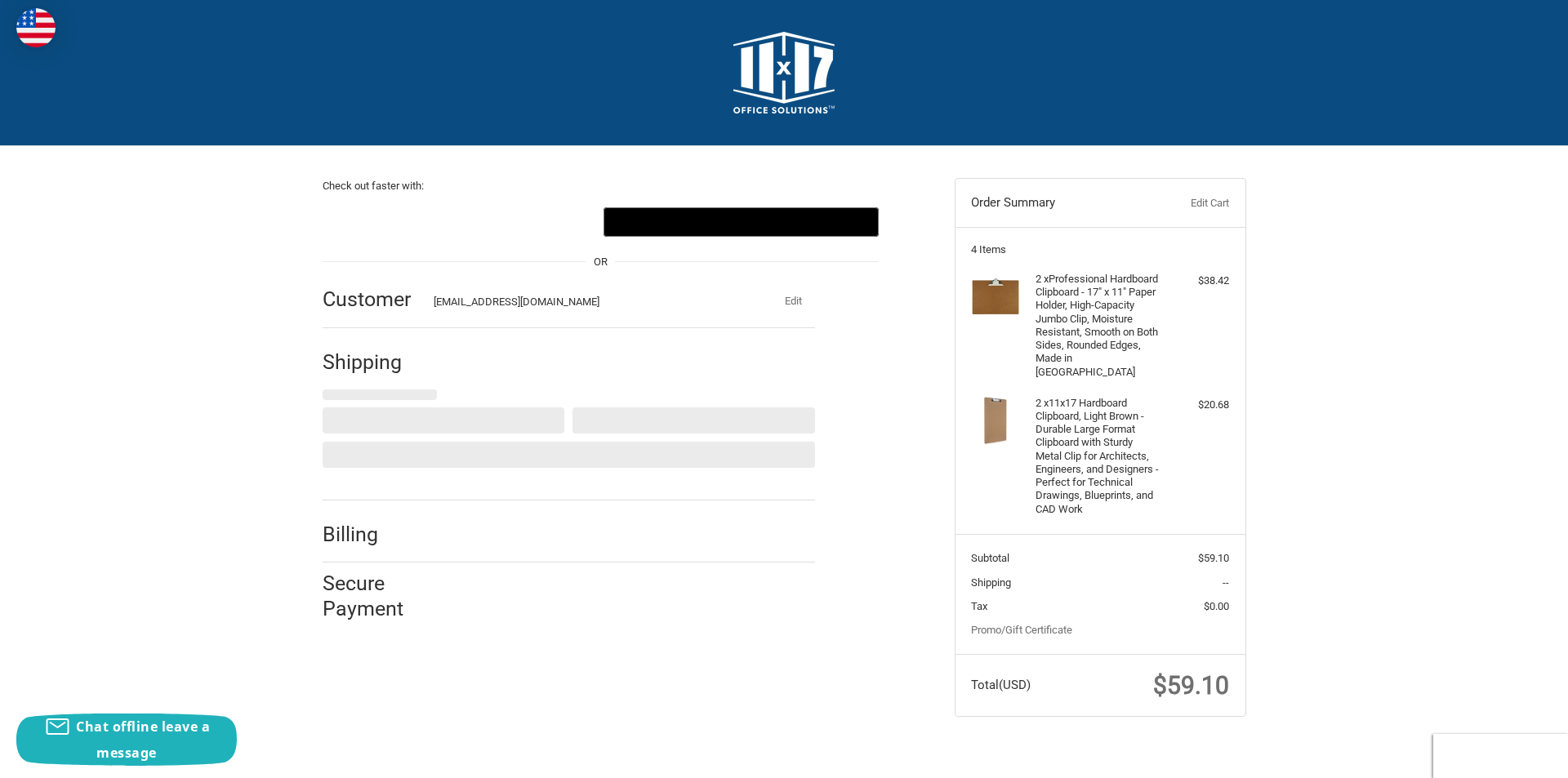 select on "US" 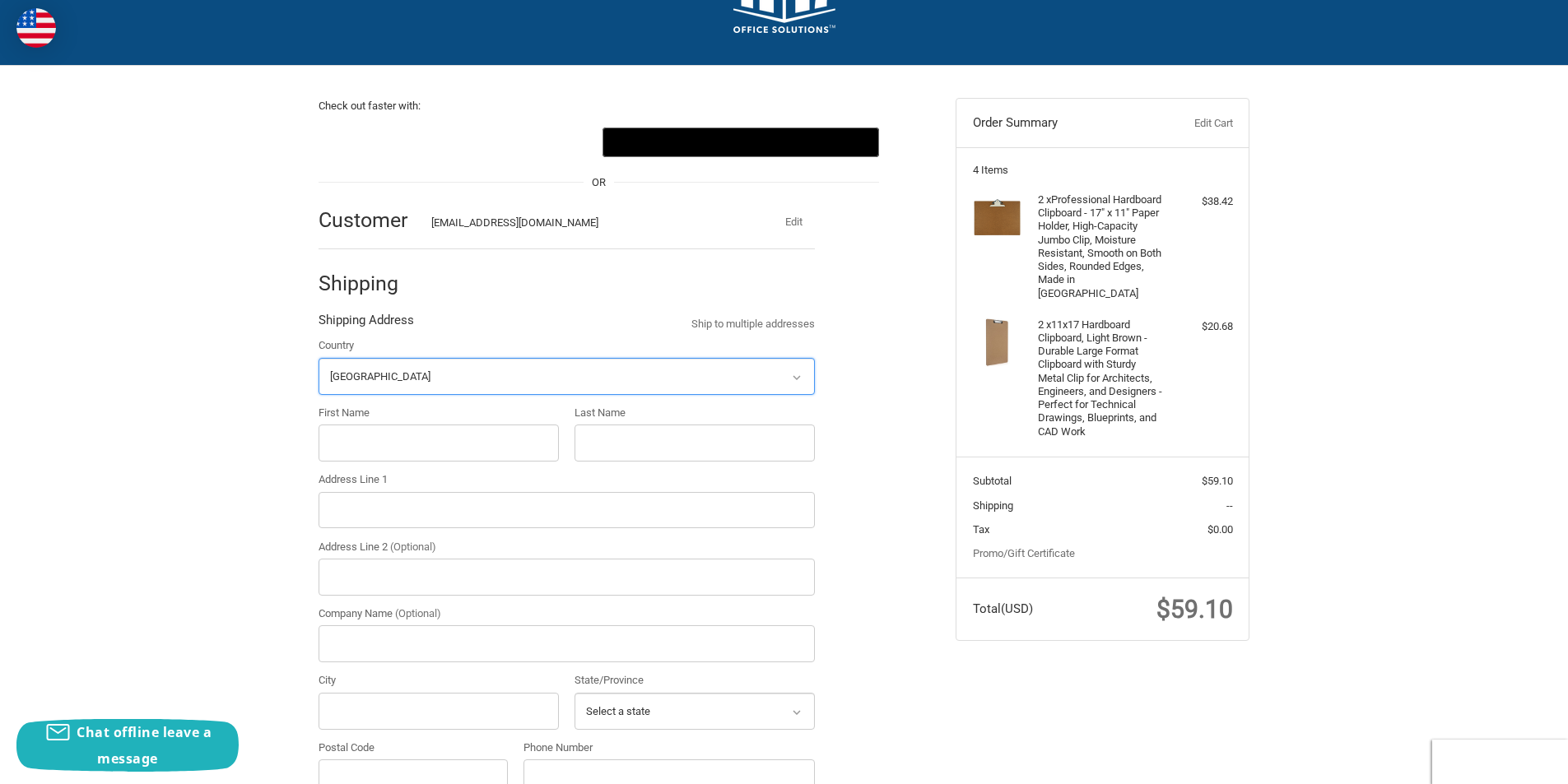 scroll, scrollTop: 174, scrollLeft: 0, axis: vertical 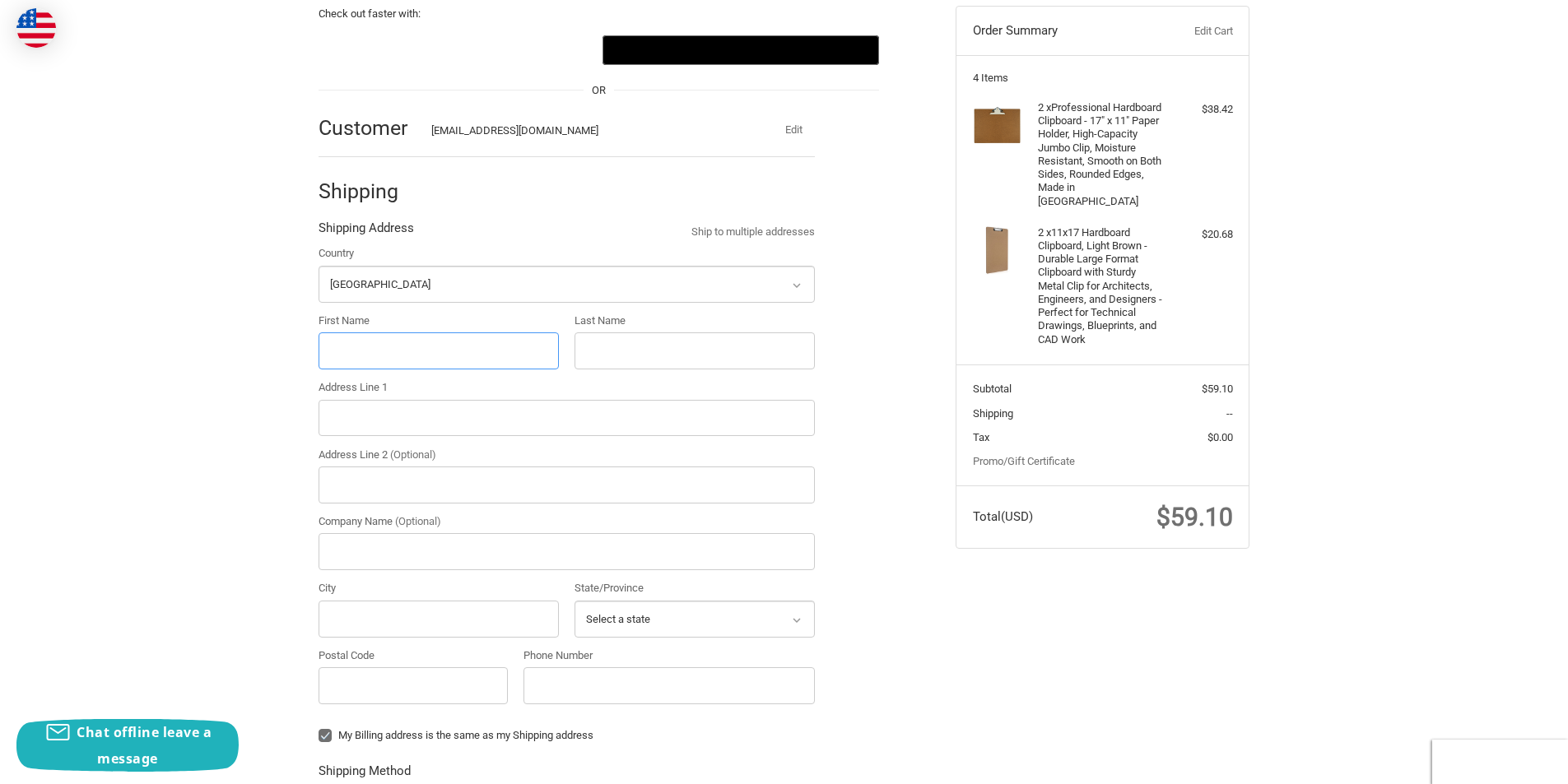 click on "First Name" at bounding box center (439, 350) 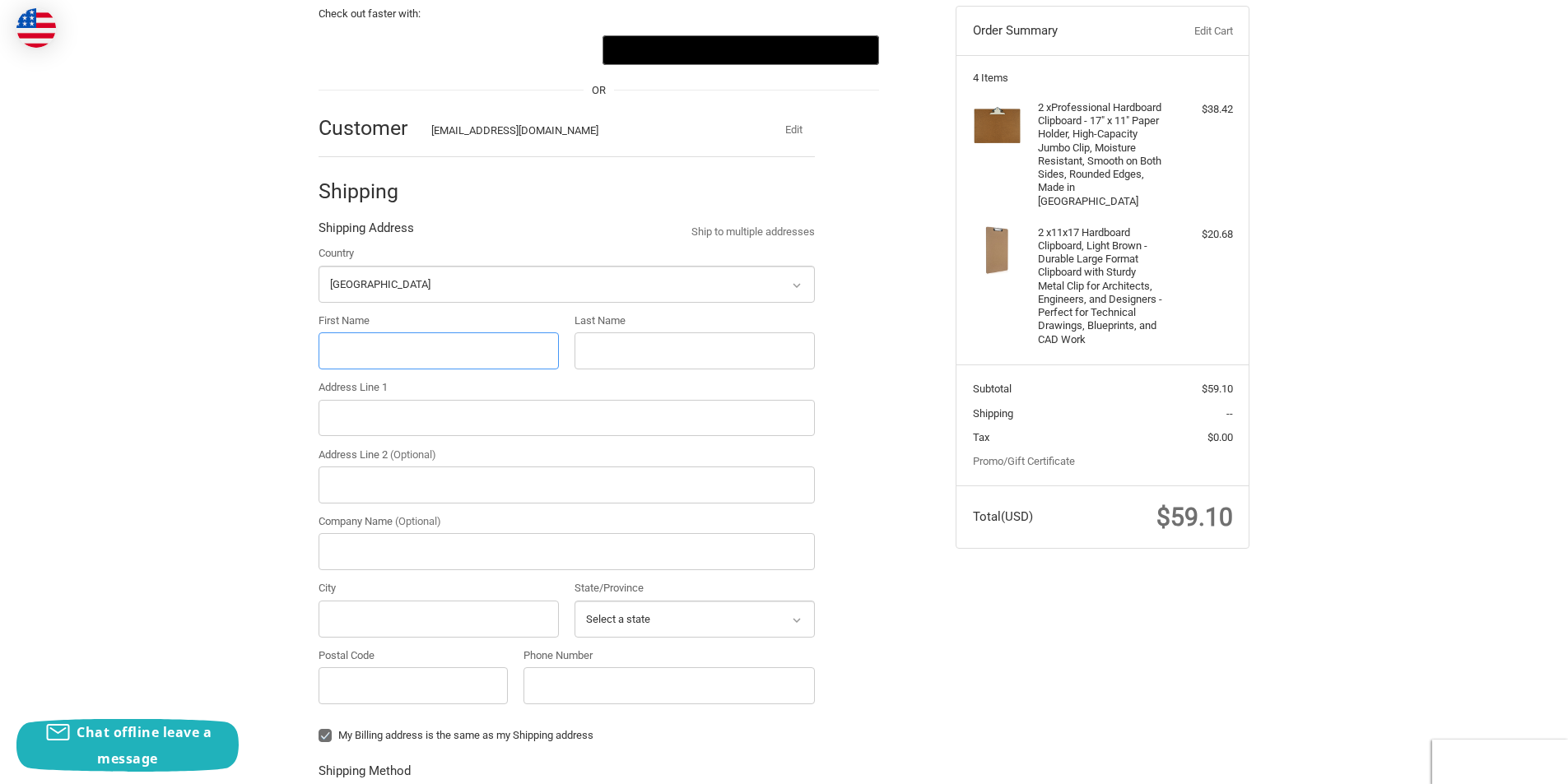 type on "Baskervill" 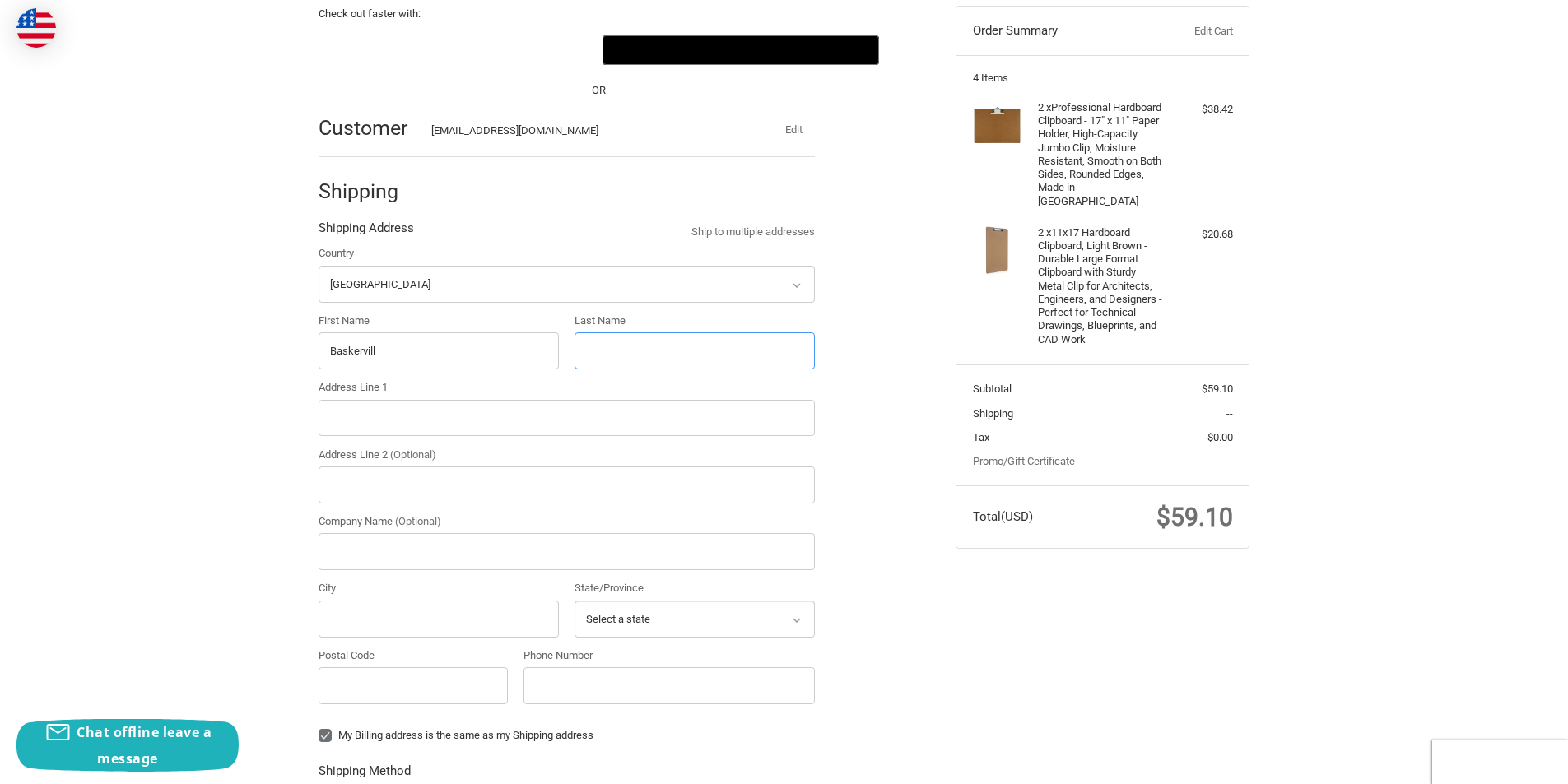 click on "Last Name" at bounding box center [695, 350] 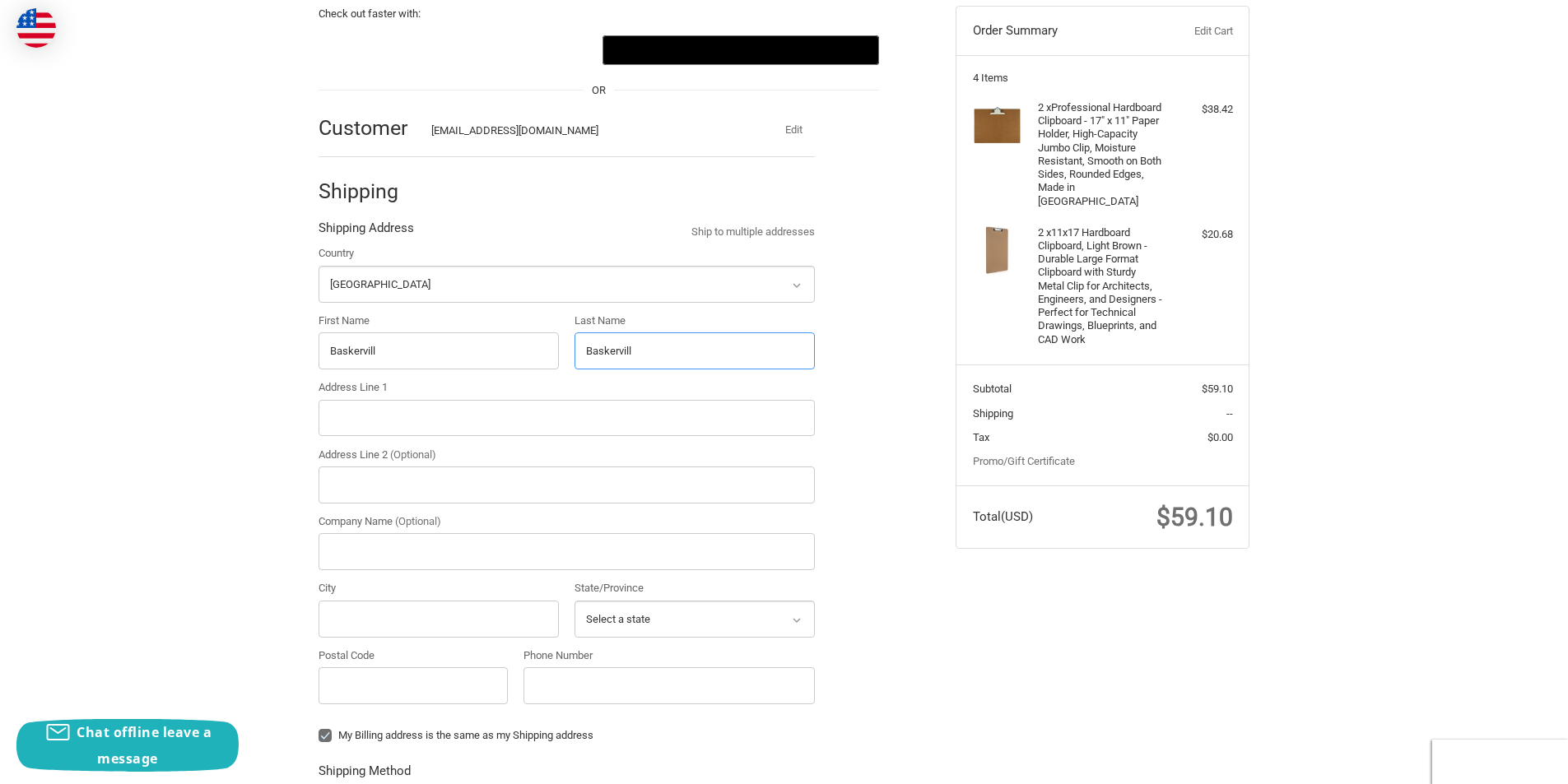 type on "Baskervill" 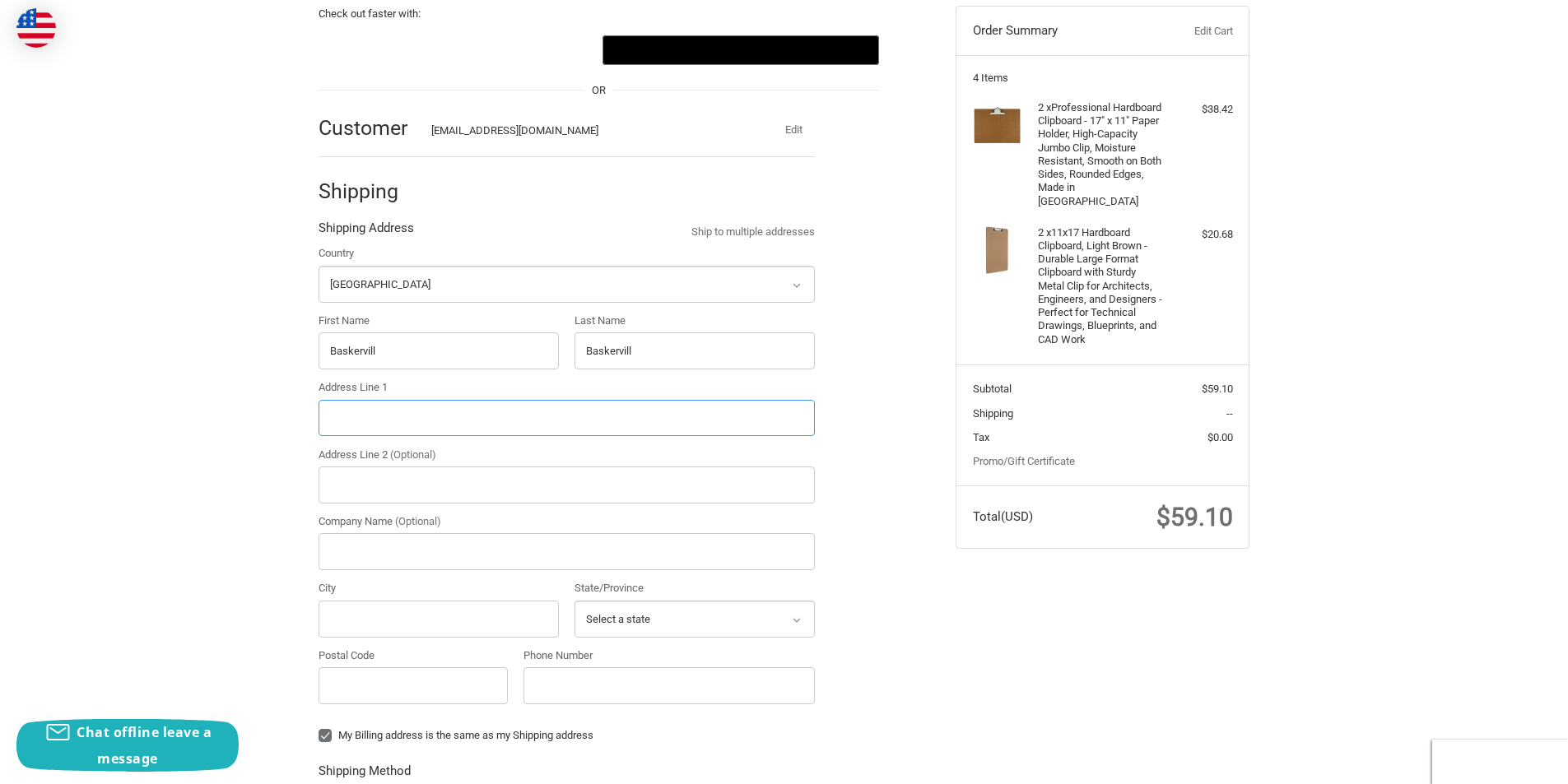 click on "Address Line 1" at bounding box center (566, 418) 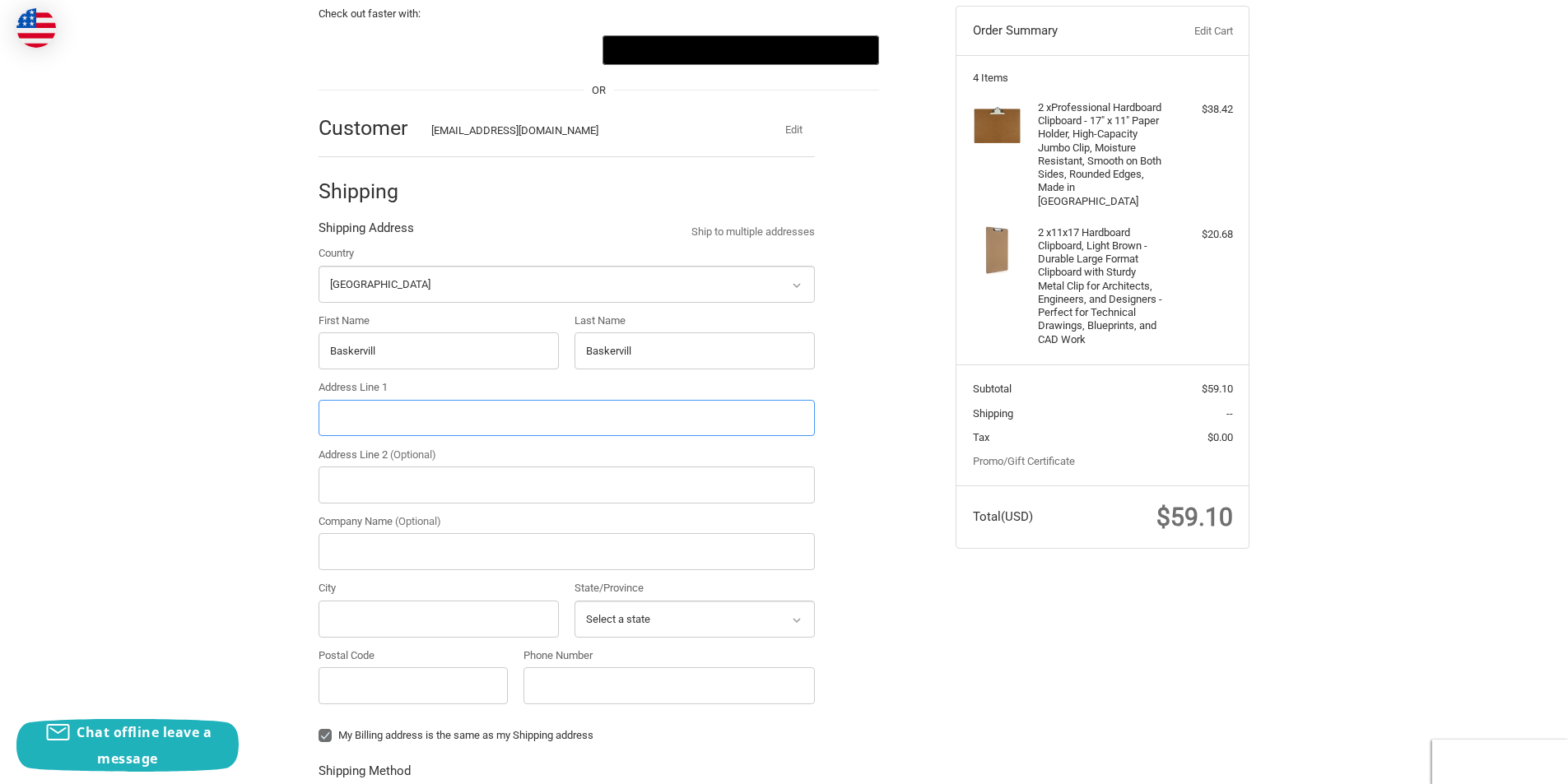 type on "1051 East Cary Street" 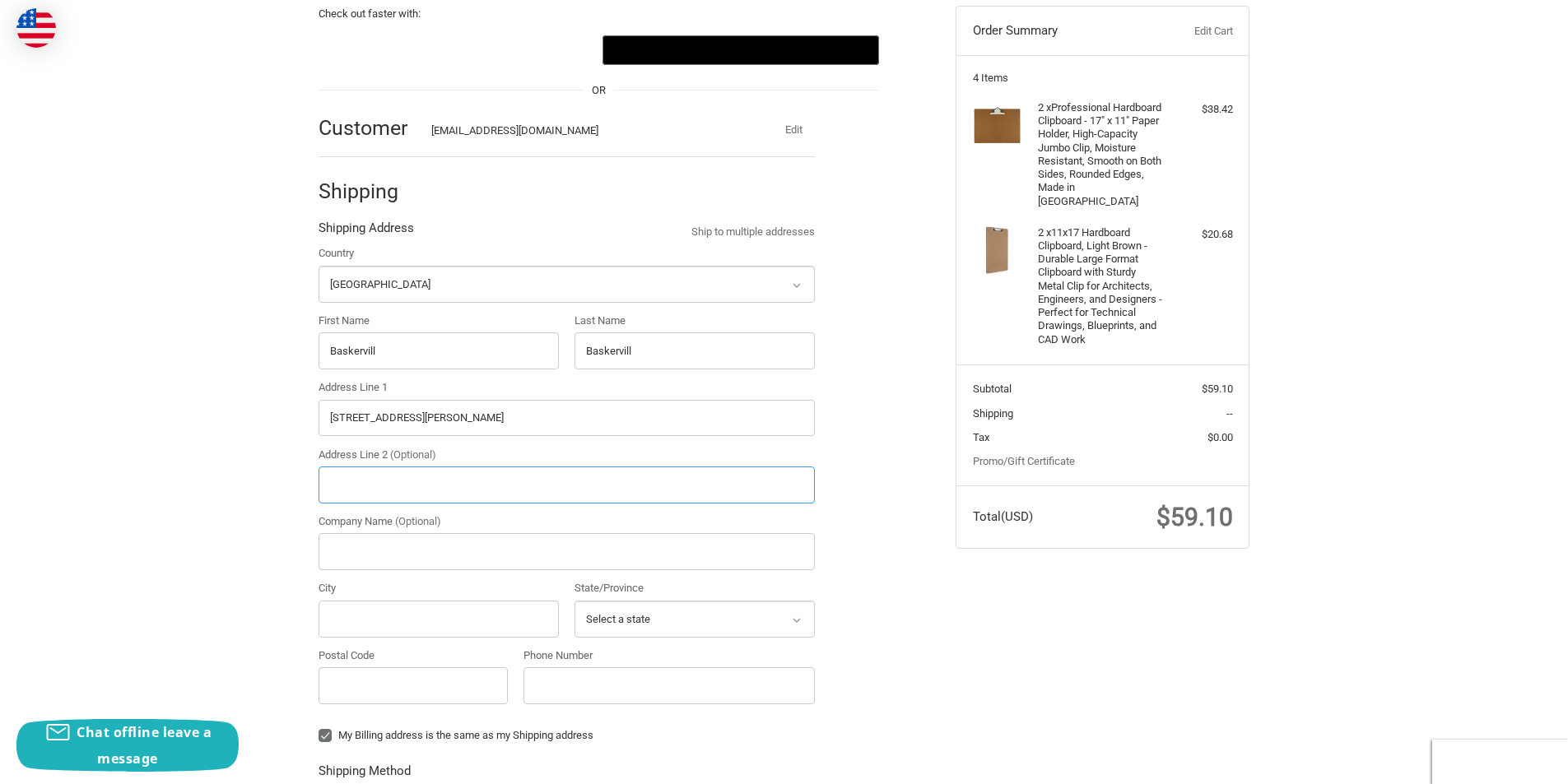 type on "Suite 200" 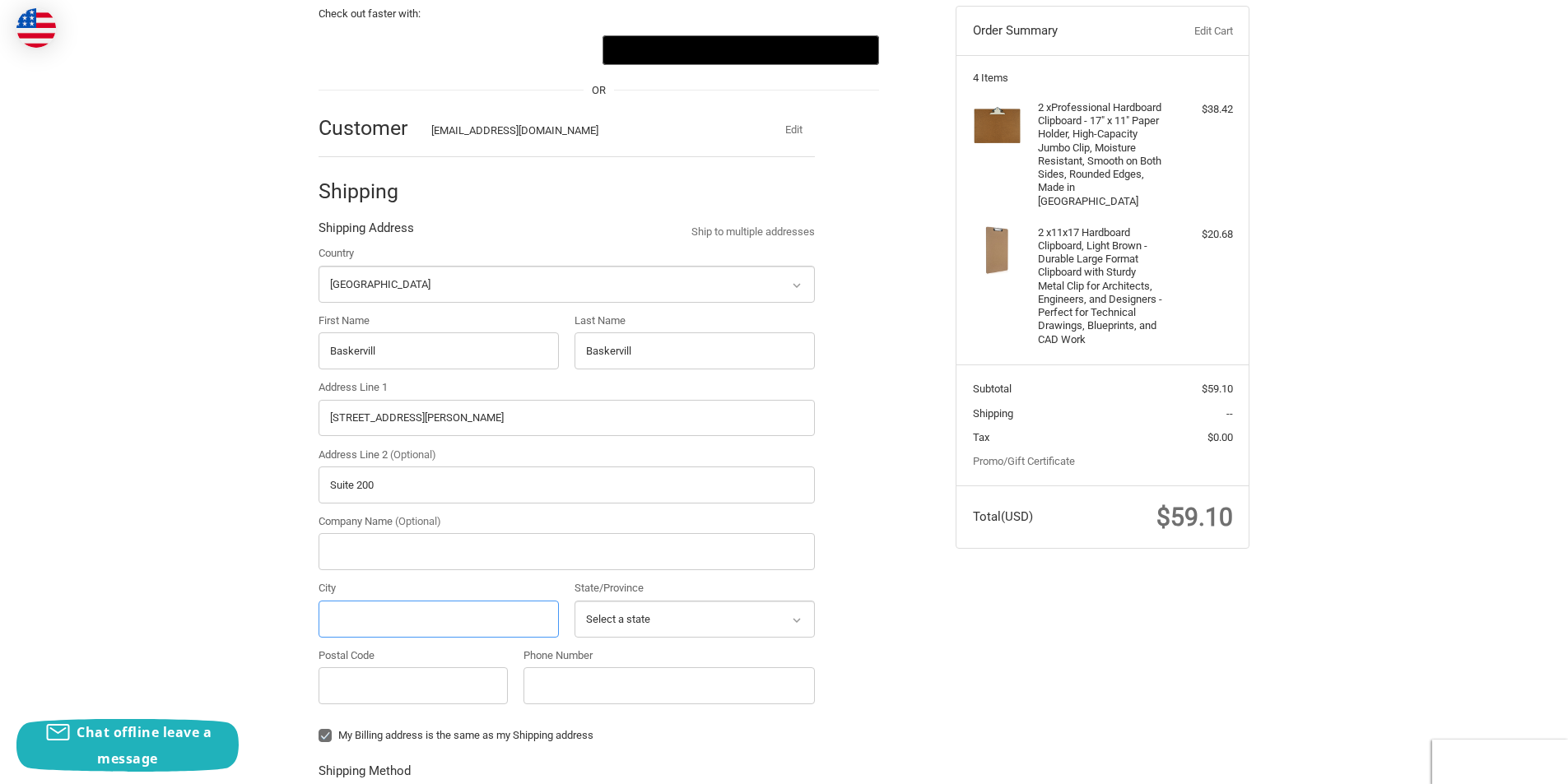 type on "Richmond" 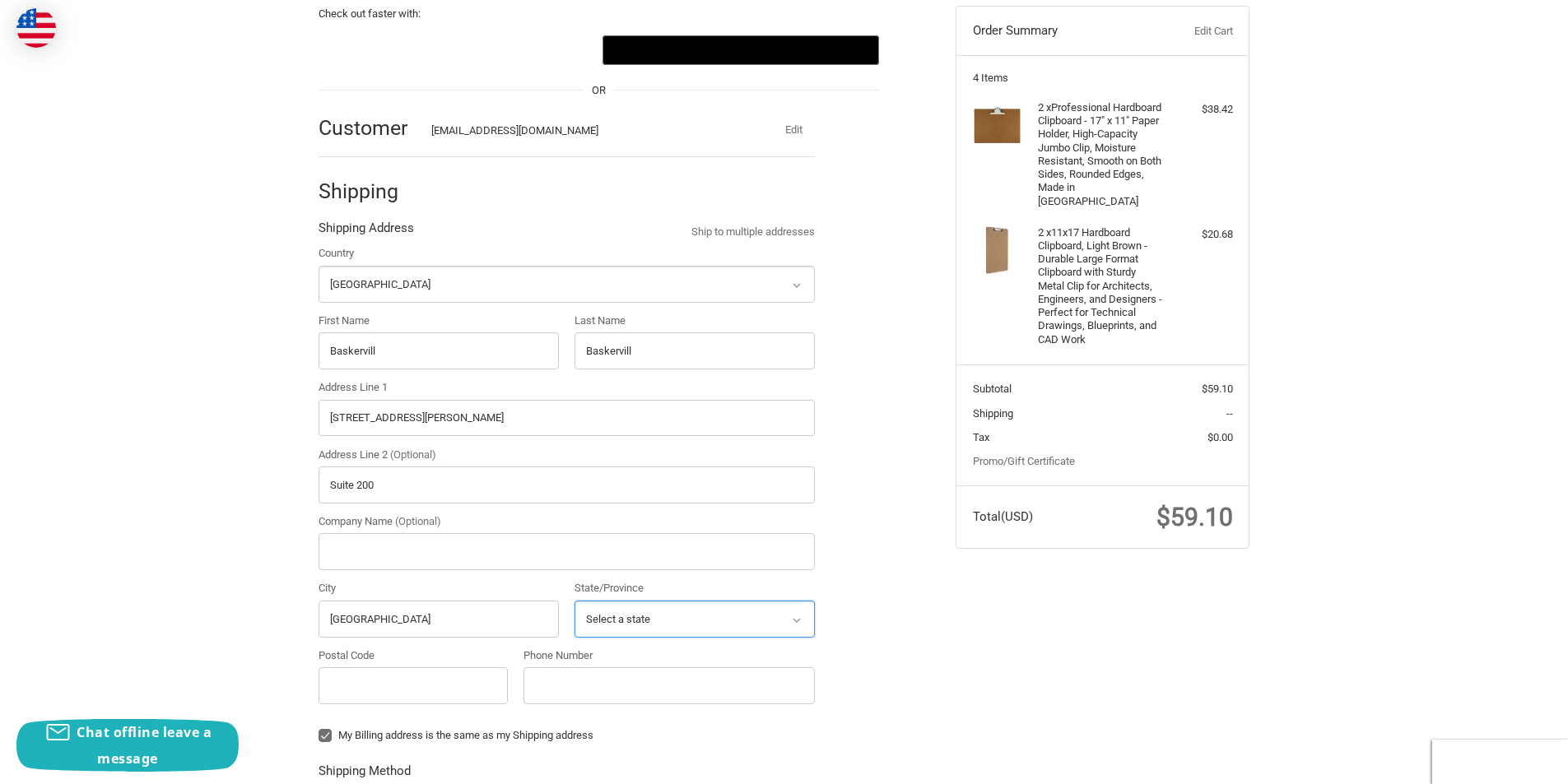 select on "VA" 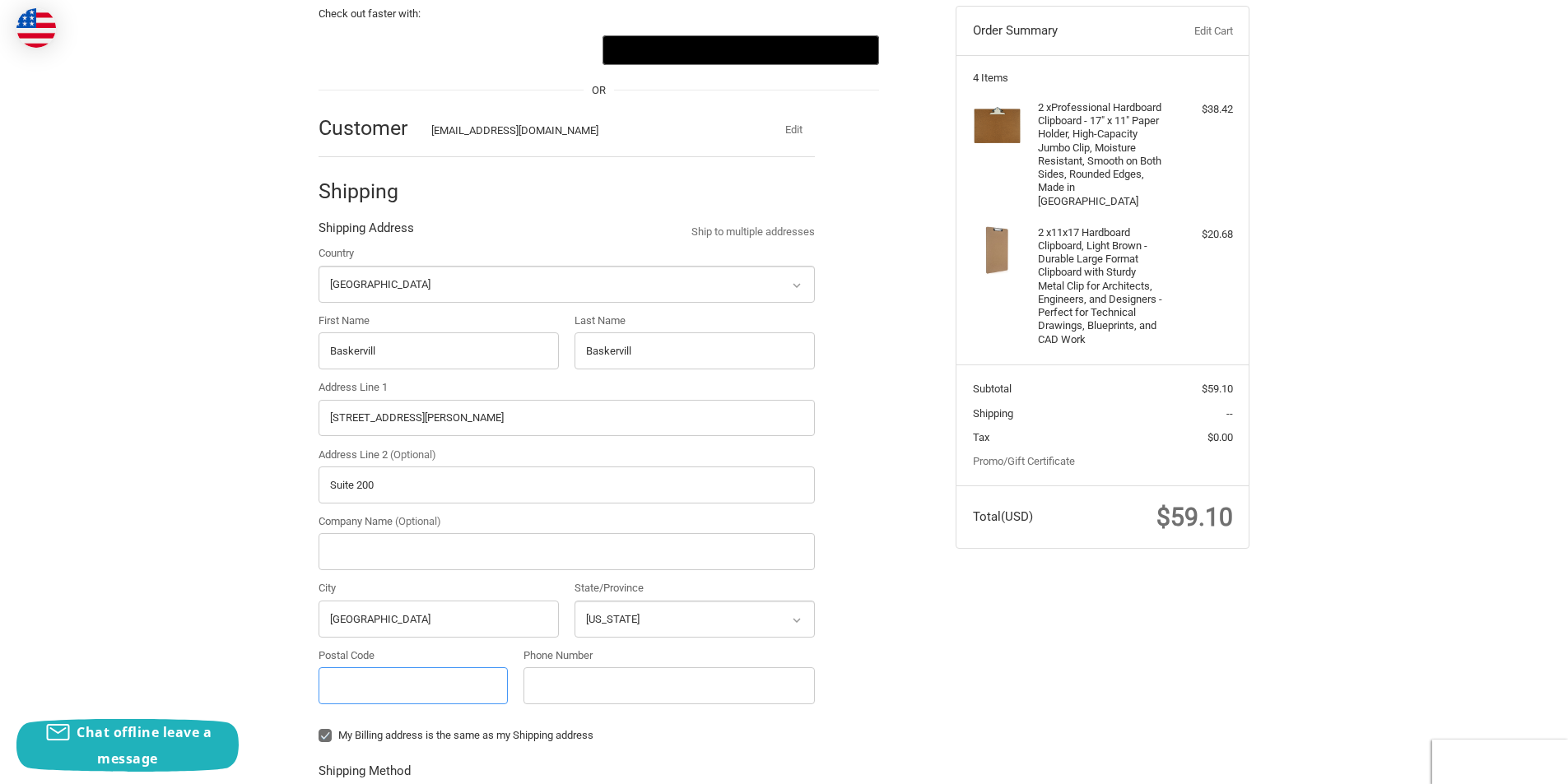 type on "23219" 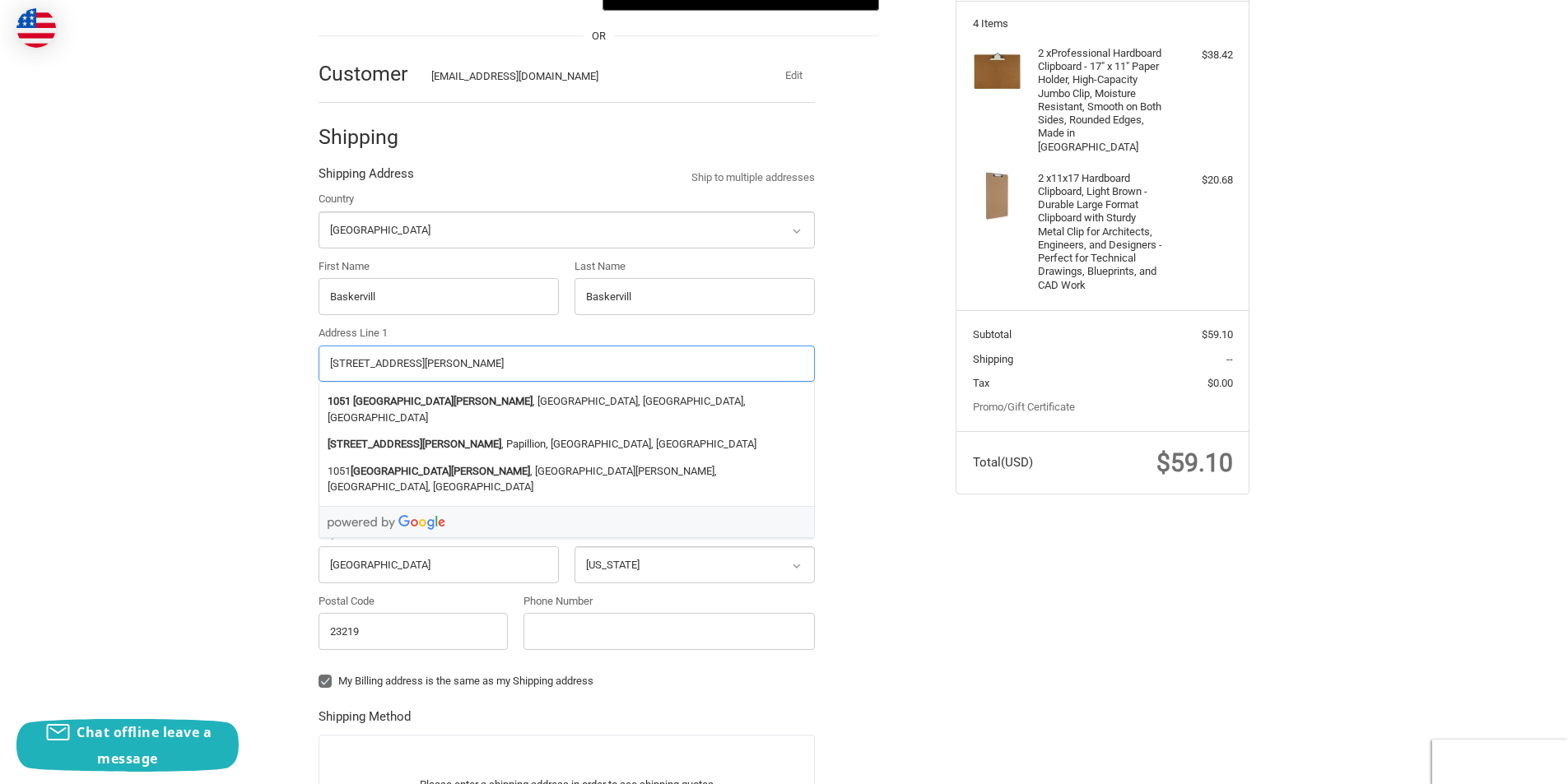 scroll, scrollTop: 338, scrollLeft: 0, axis: vertical 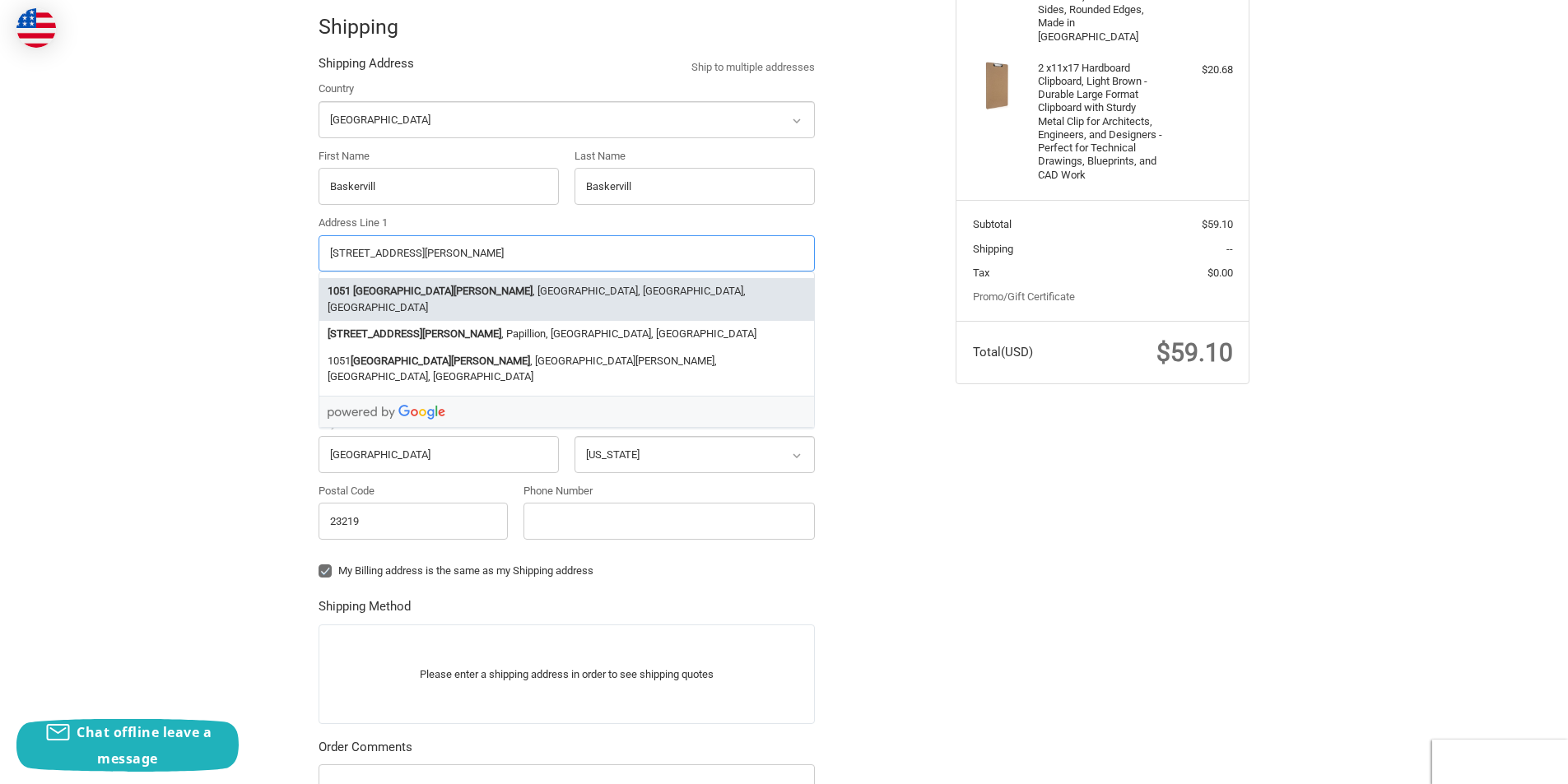 click on "East Cary Street" at bounding box center (443, 291) 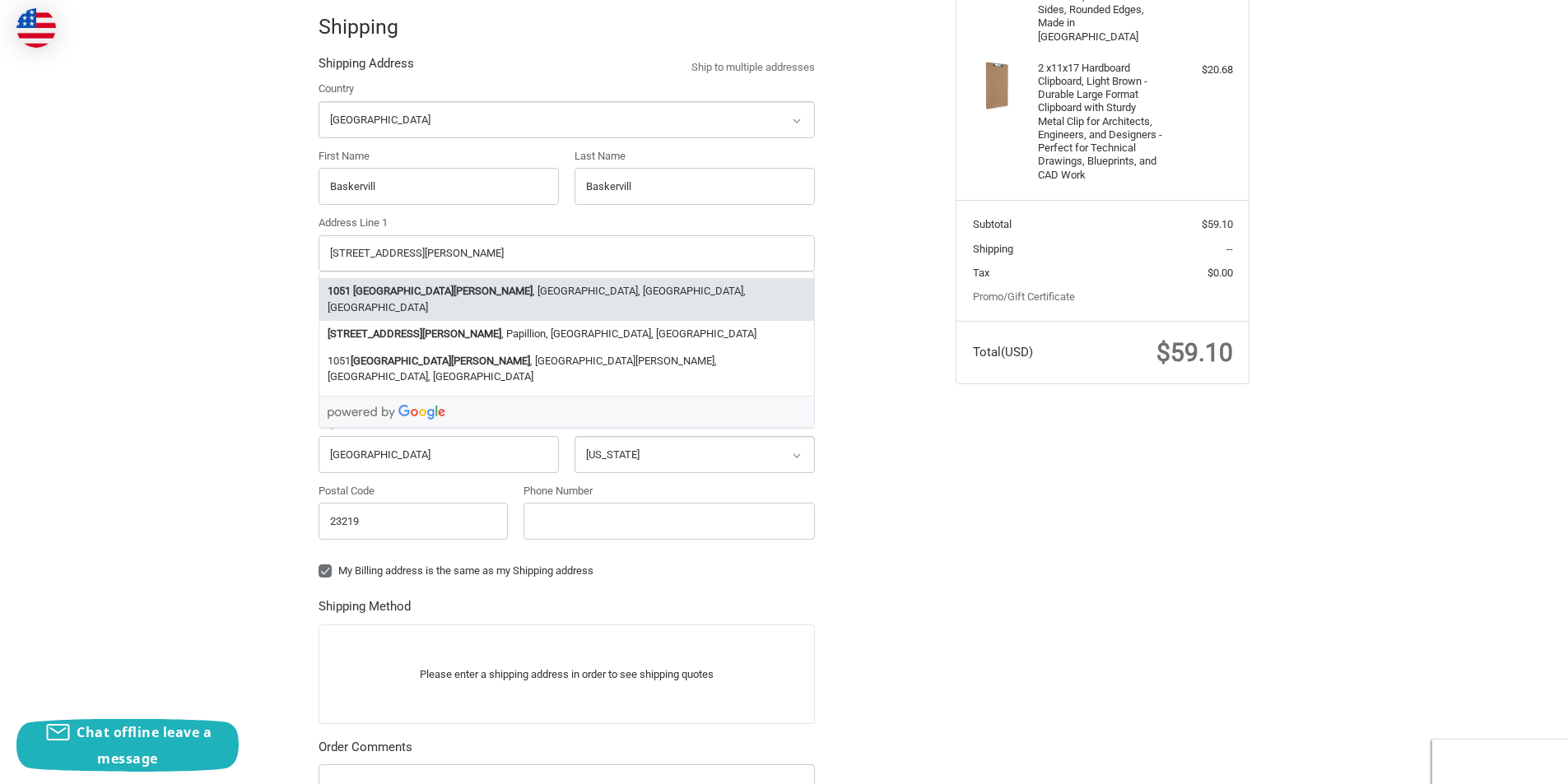 type 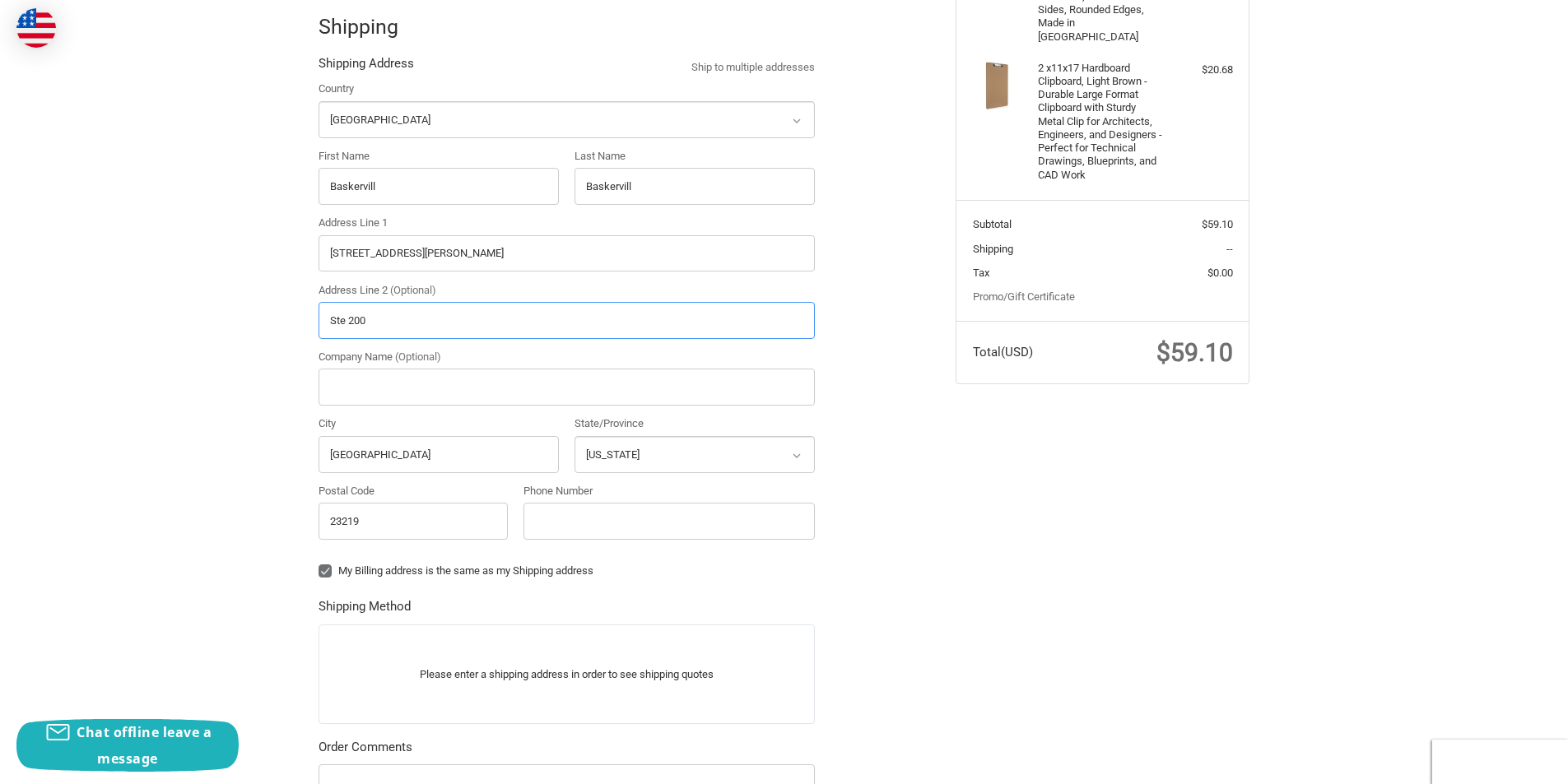 type on "Ste 200" 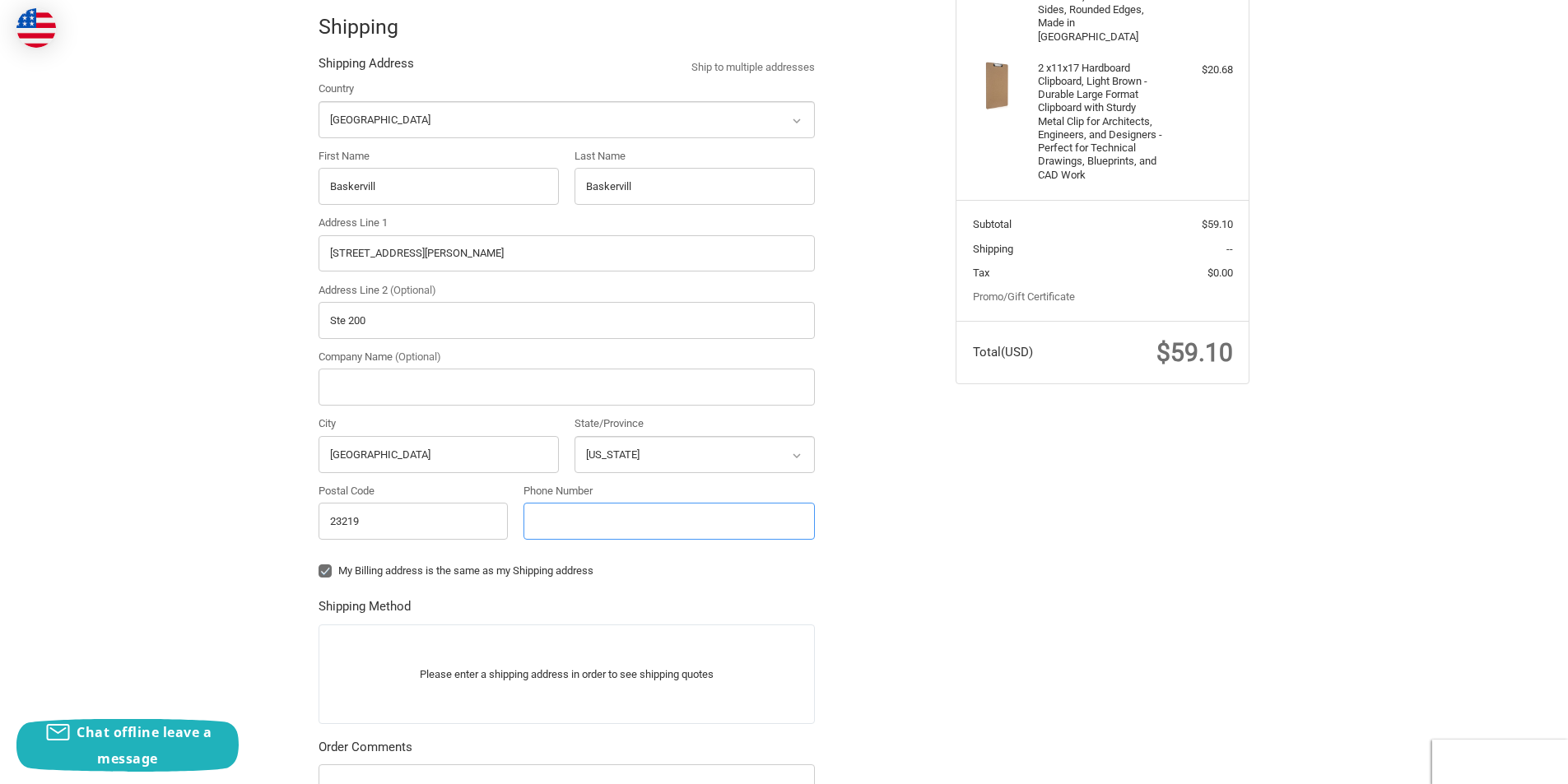 click on "Phone Number" at bounding box center [669, 521] 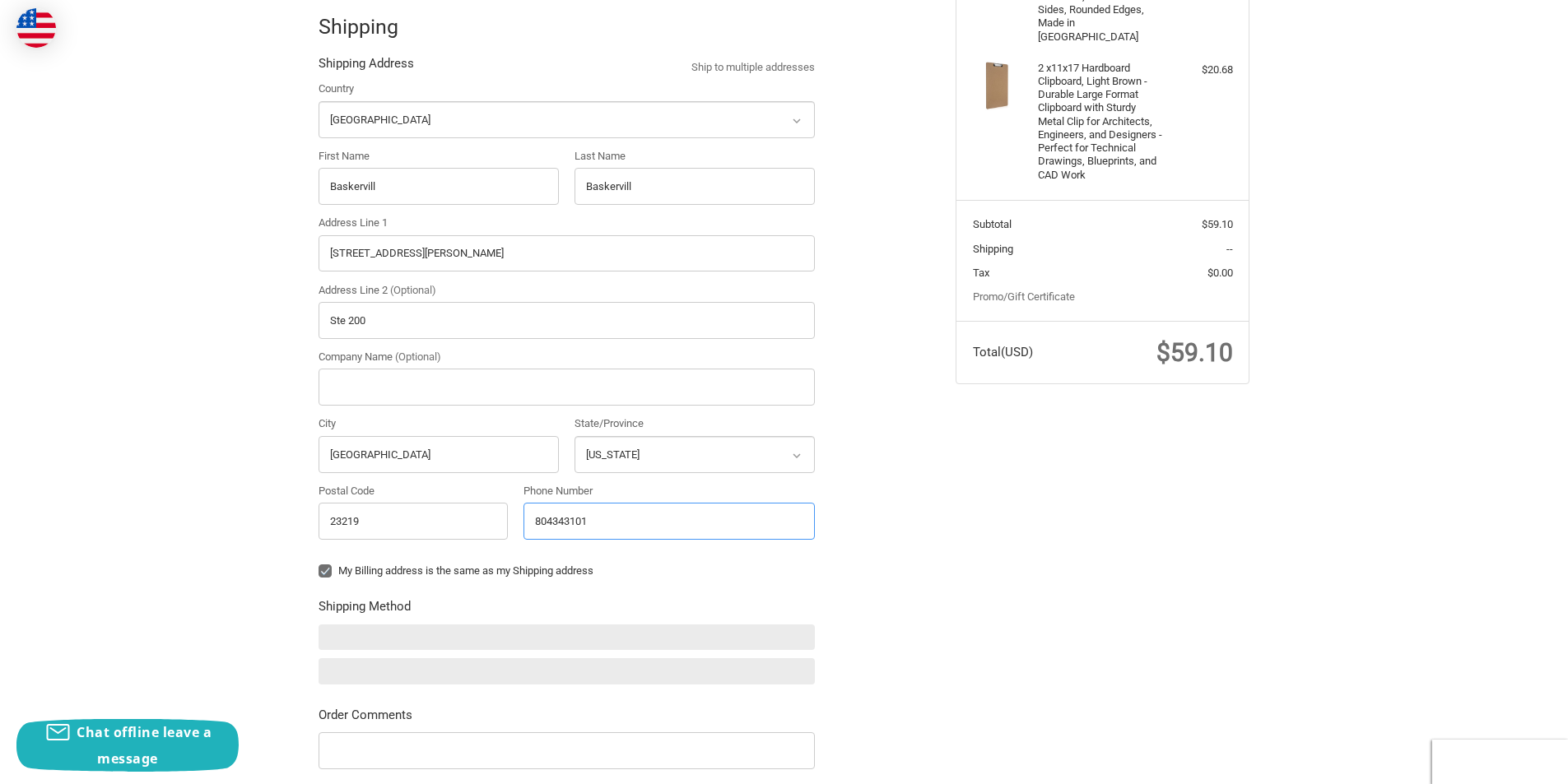 type on "8043431010" 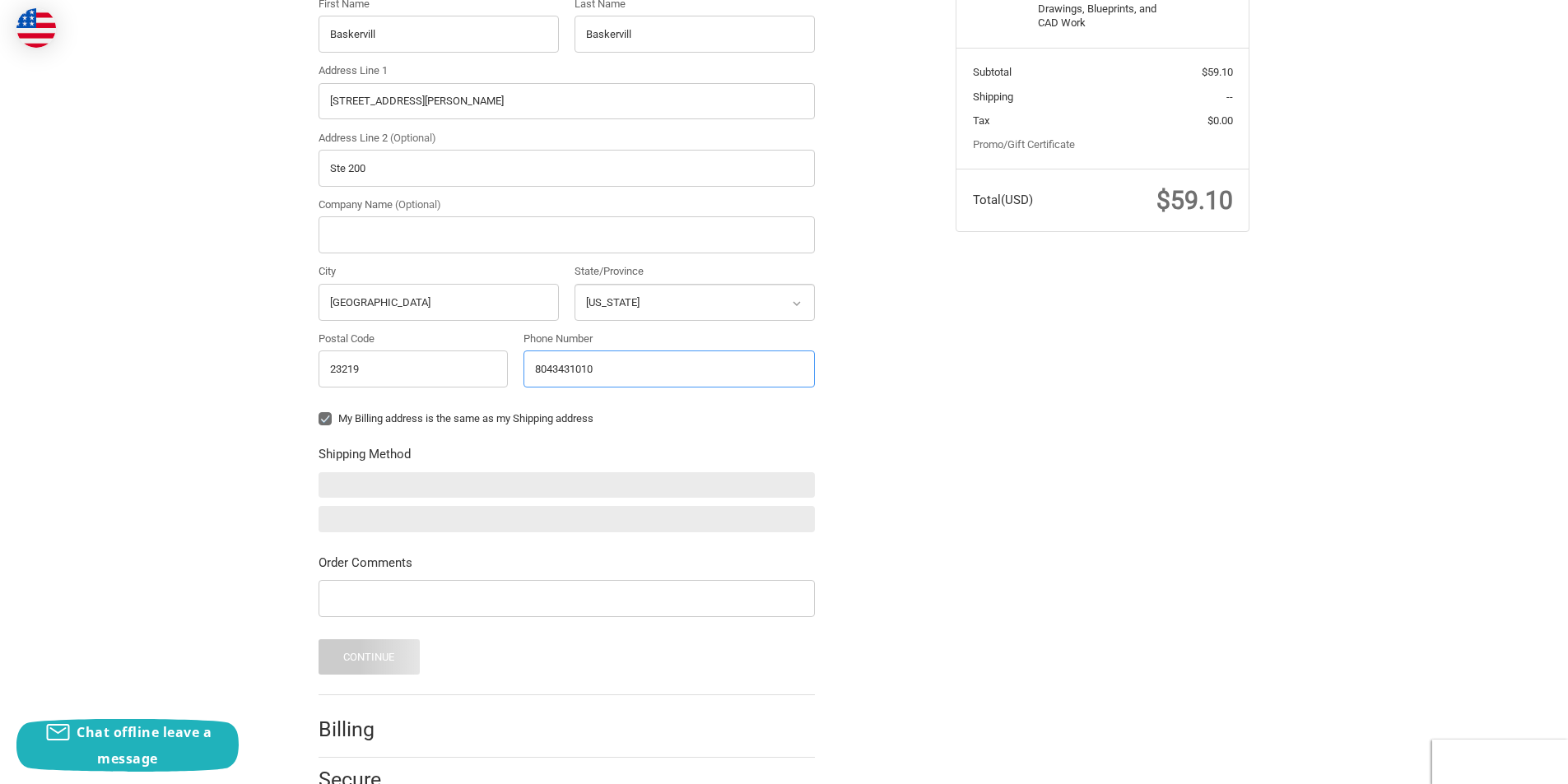 scroll, scrollTop: 559, scrollLeft: 0, axis: vertical 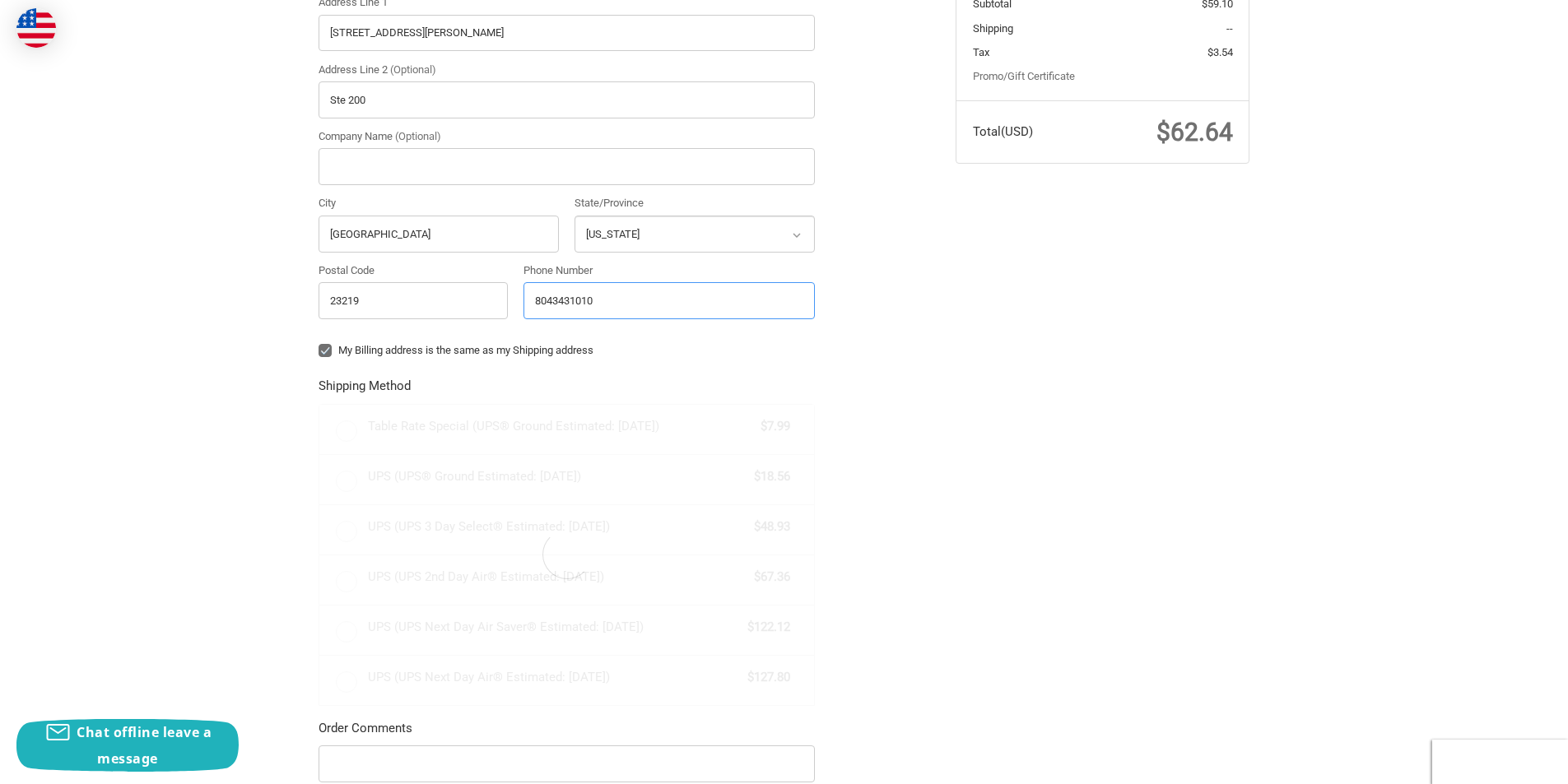 radio on "true" 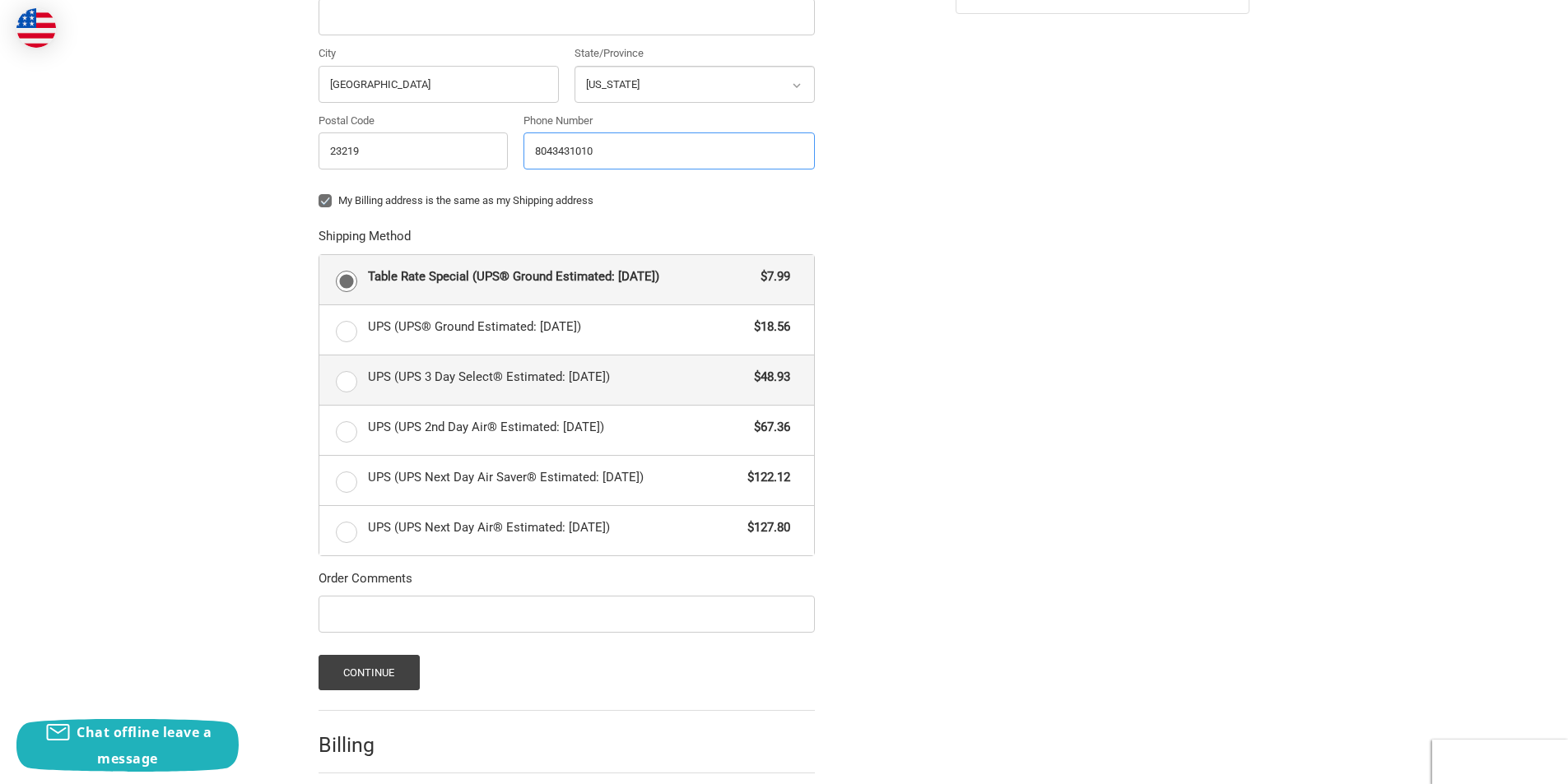 scroll, scrollTop: 792, scrollLeft: 0, axis: vertical 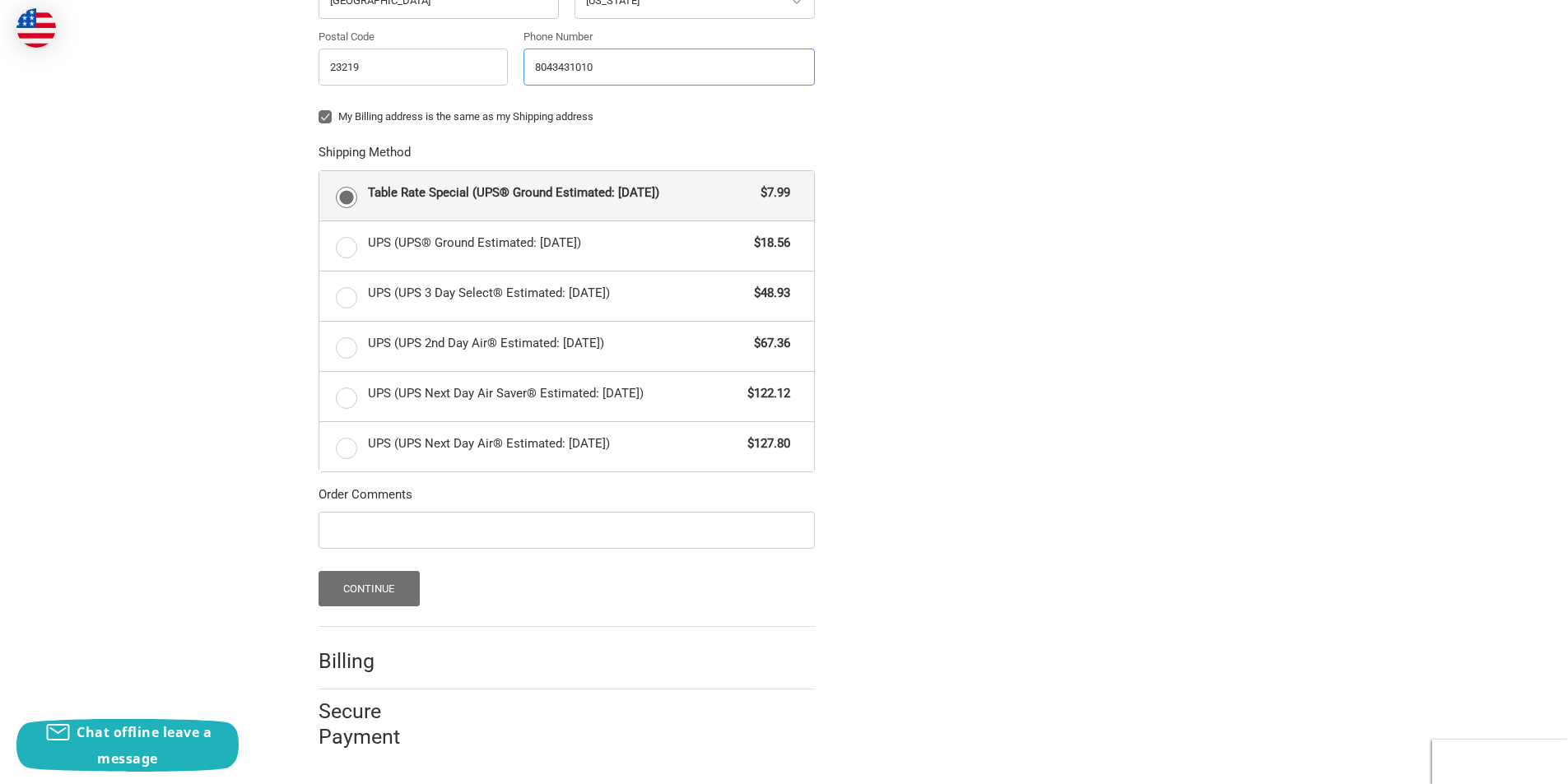 type on "8043431010" 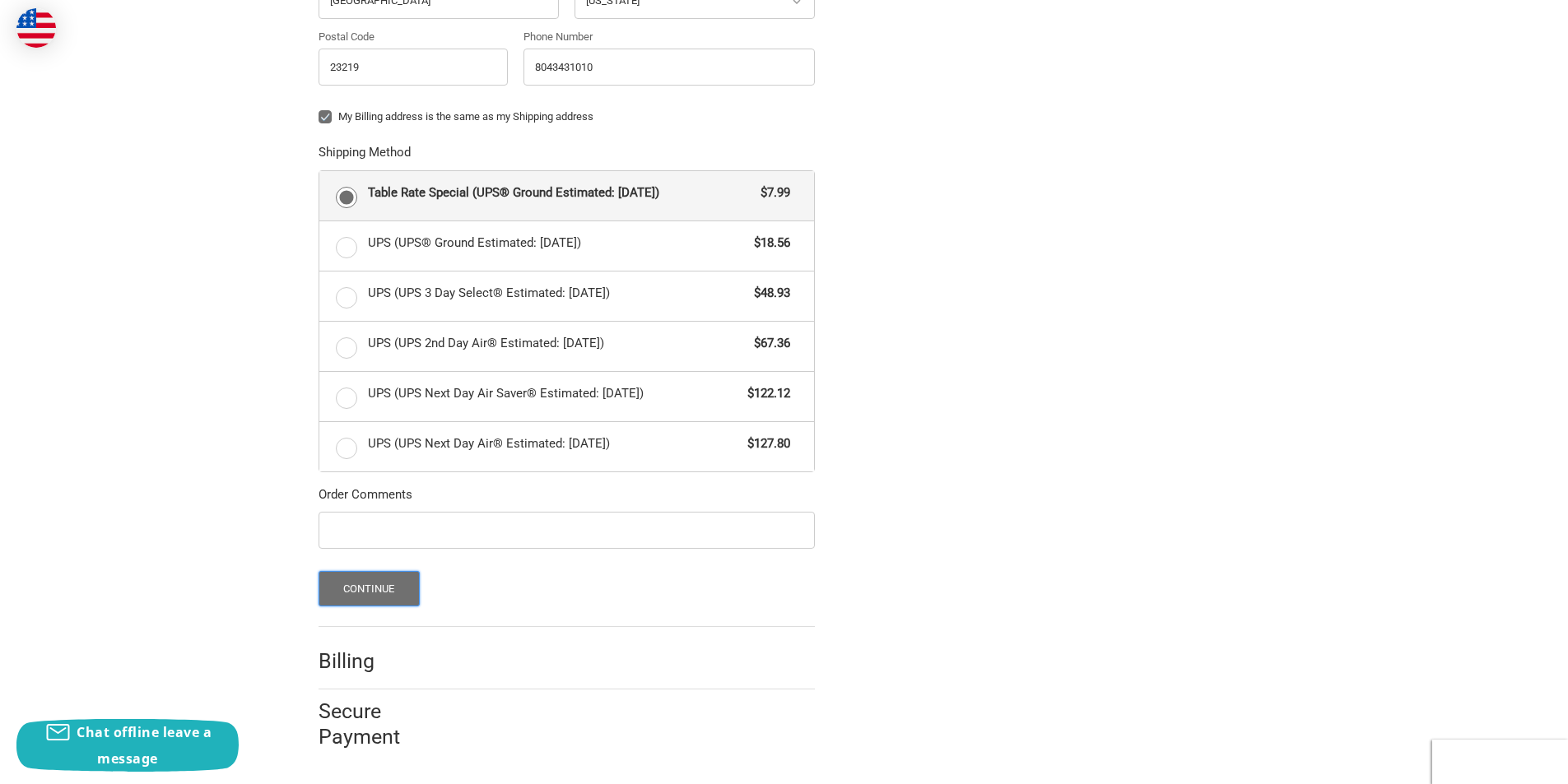drag, startPoint x: 397, startPoint y: 588, endPoint x: 442, endPoint y: 588, distance: 45 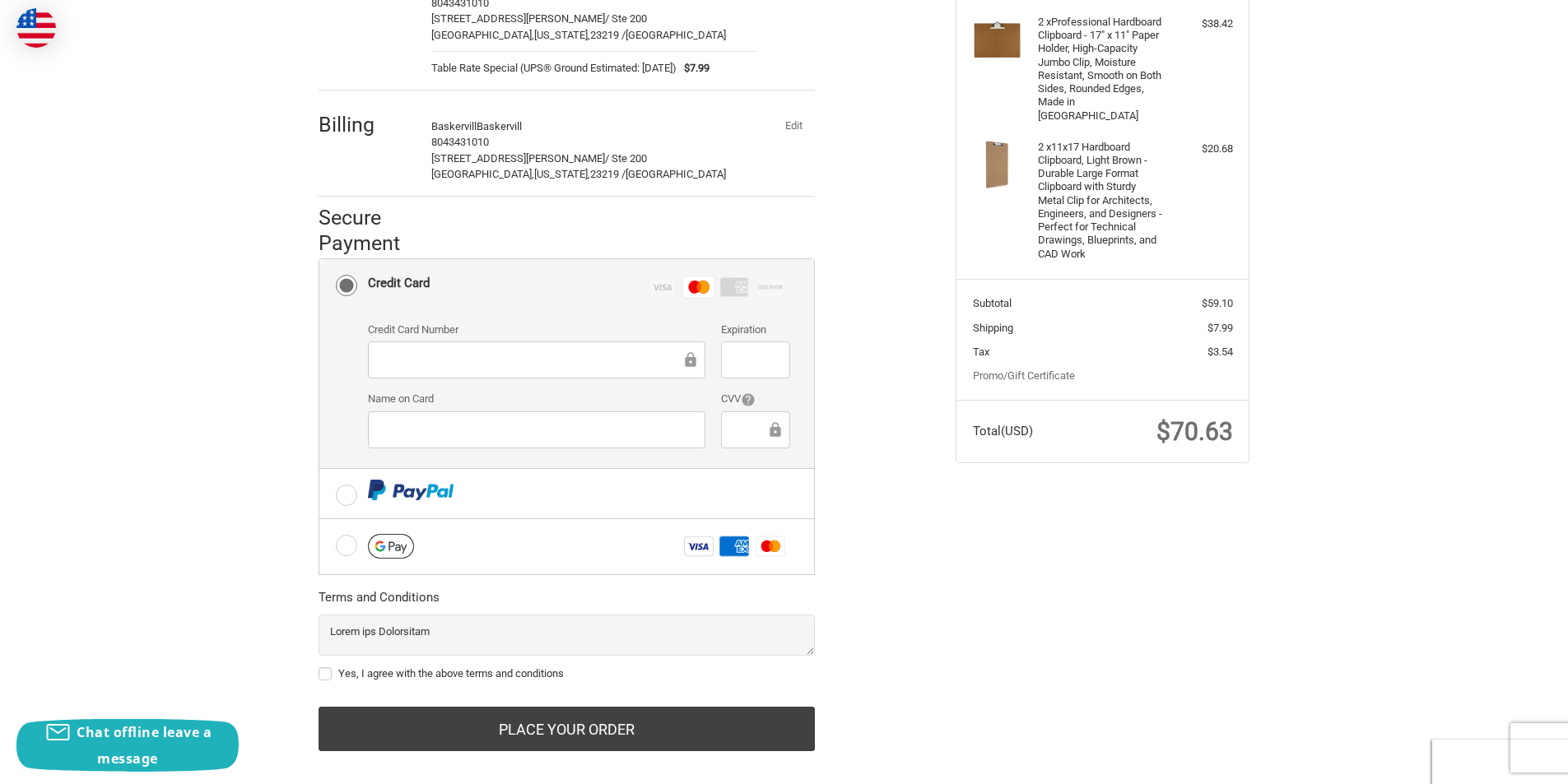 scroll, scrollTop: 280, scrollLeft: 0, axis: vertical 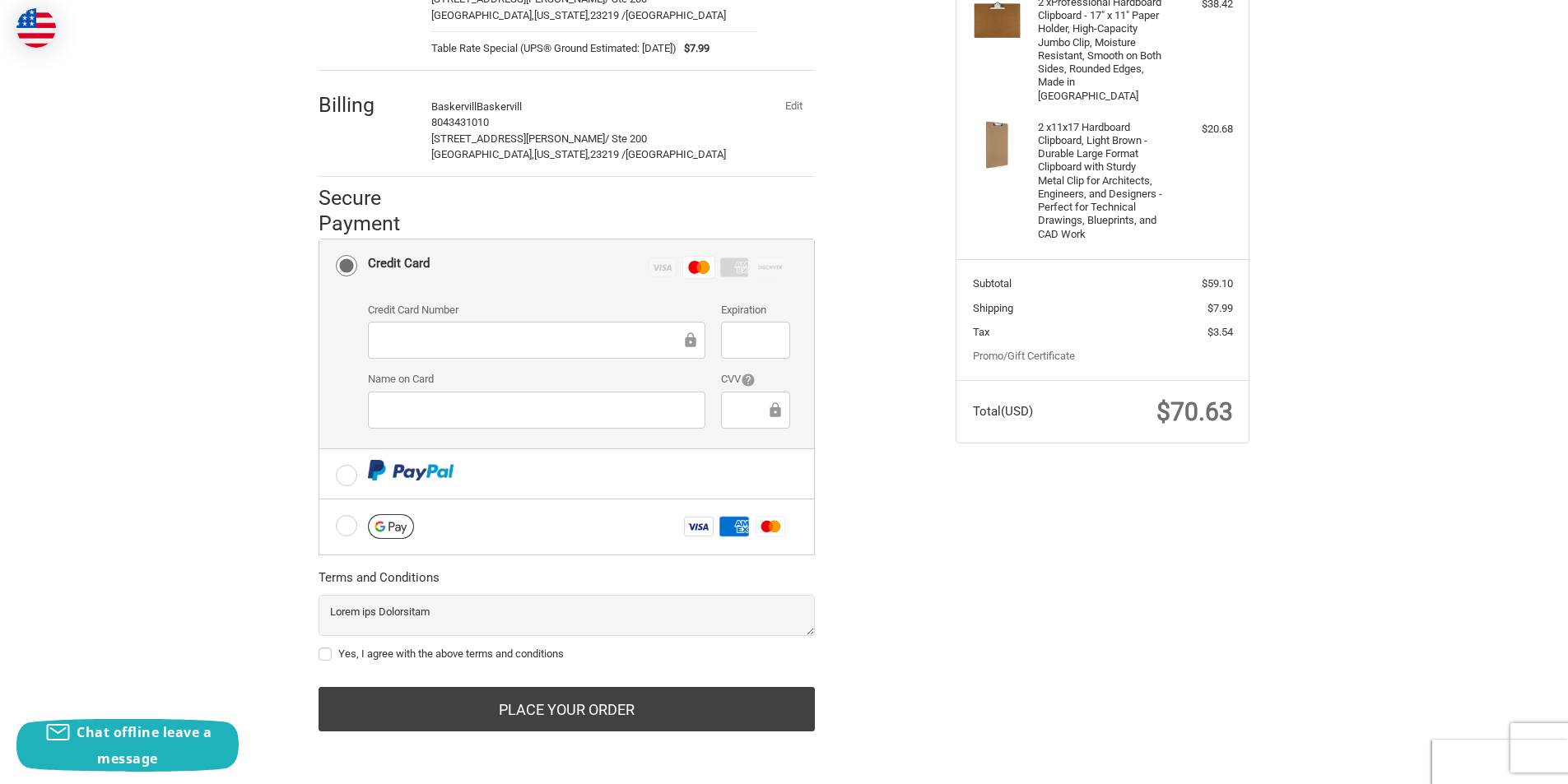 click on "Yes, I agree with the above terms and conditions" at bounding box center (566, 654) 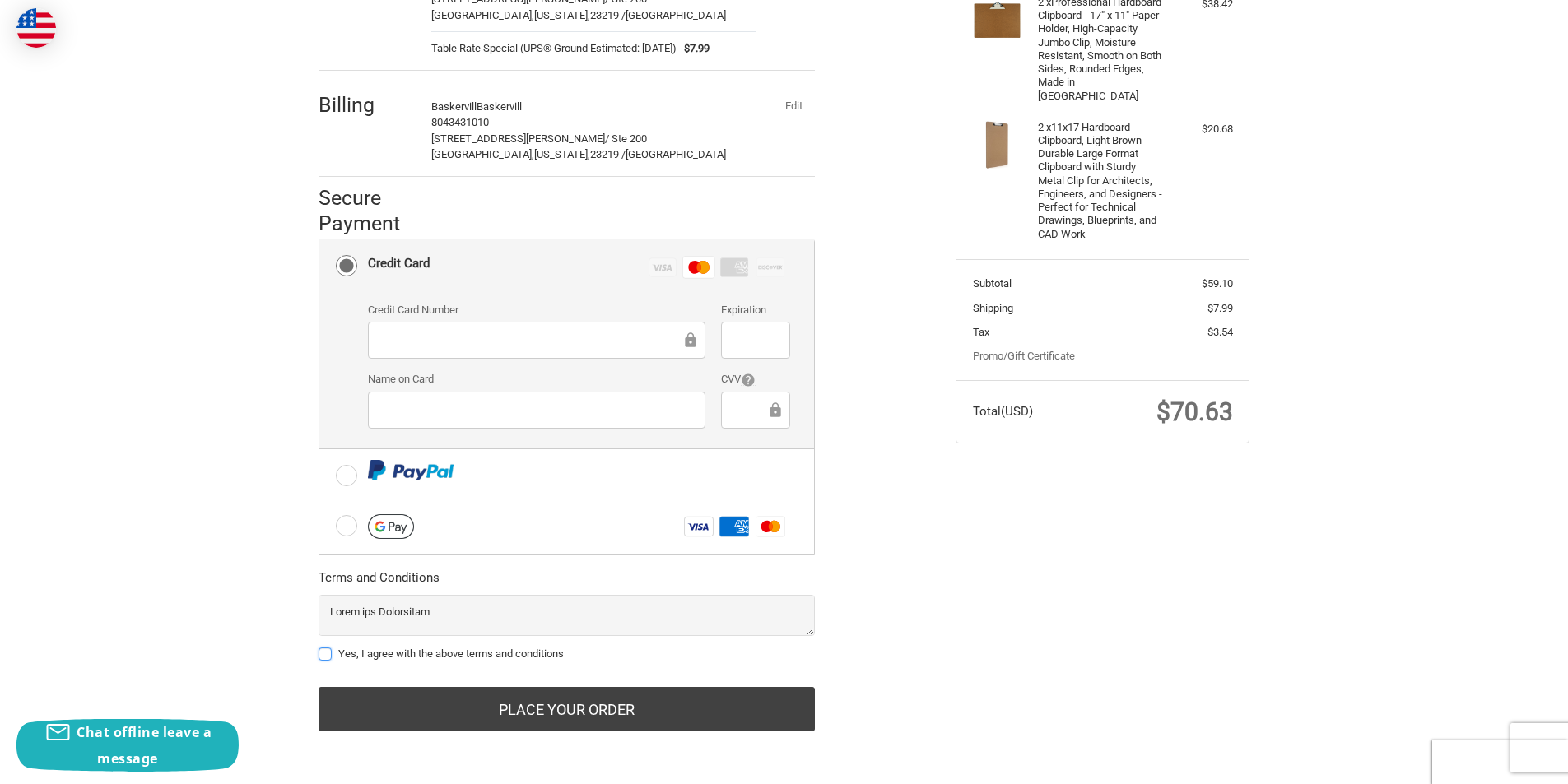 click on "Yes, I agree with the above terms and conditions" at bounding box center [319, 646] 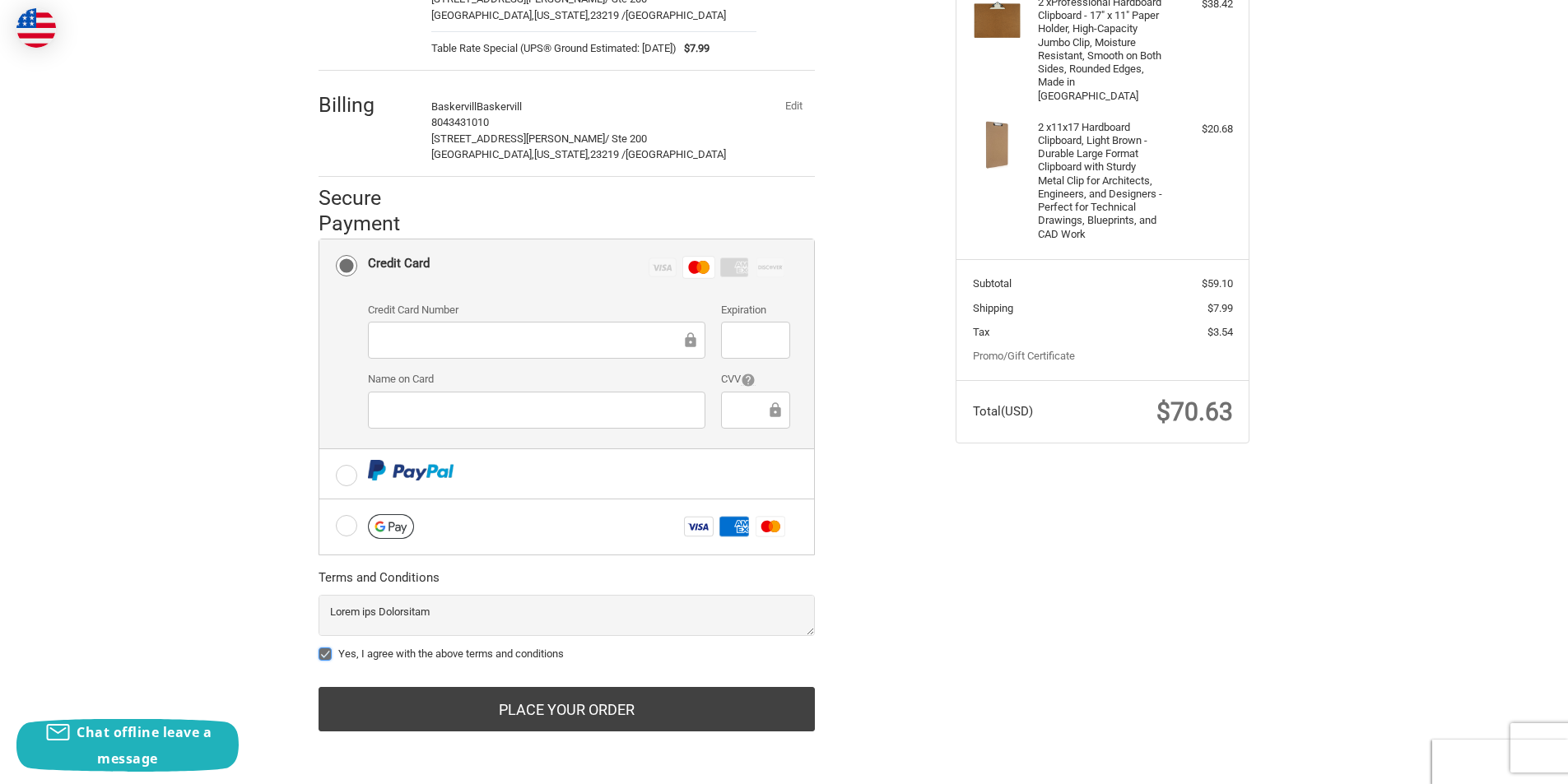 checkbox on "true" 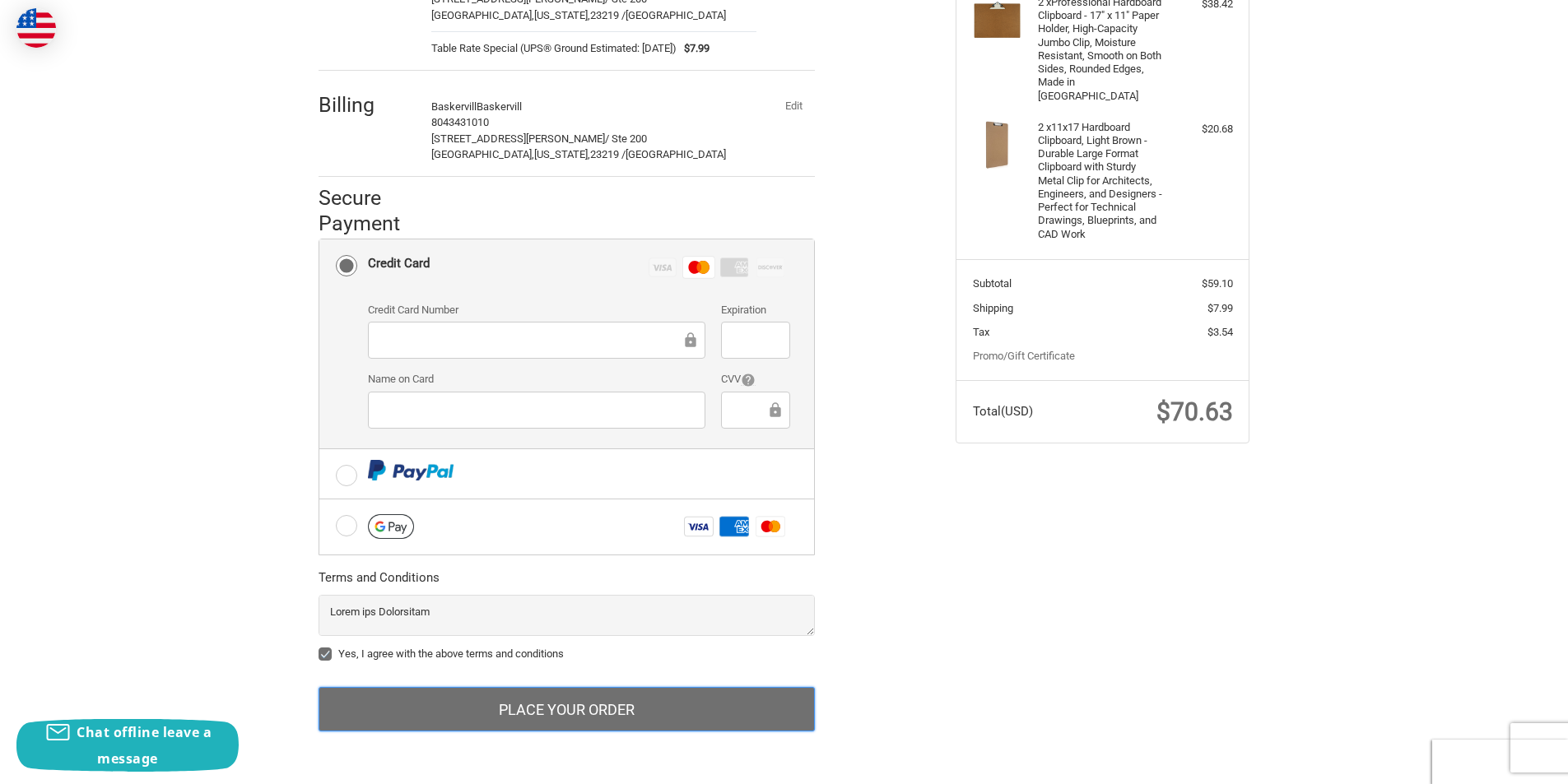 drag, startPoint x: 610, startPoint y: 705, endPoint x: 624, endPoint y: 705, distance: 14 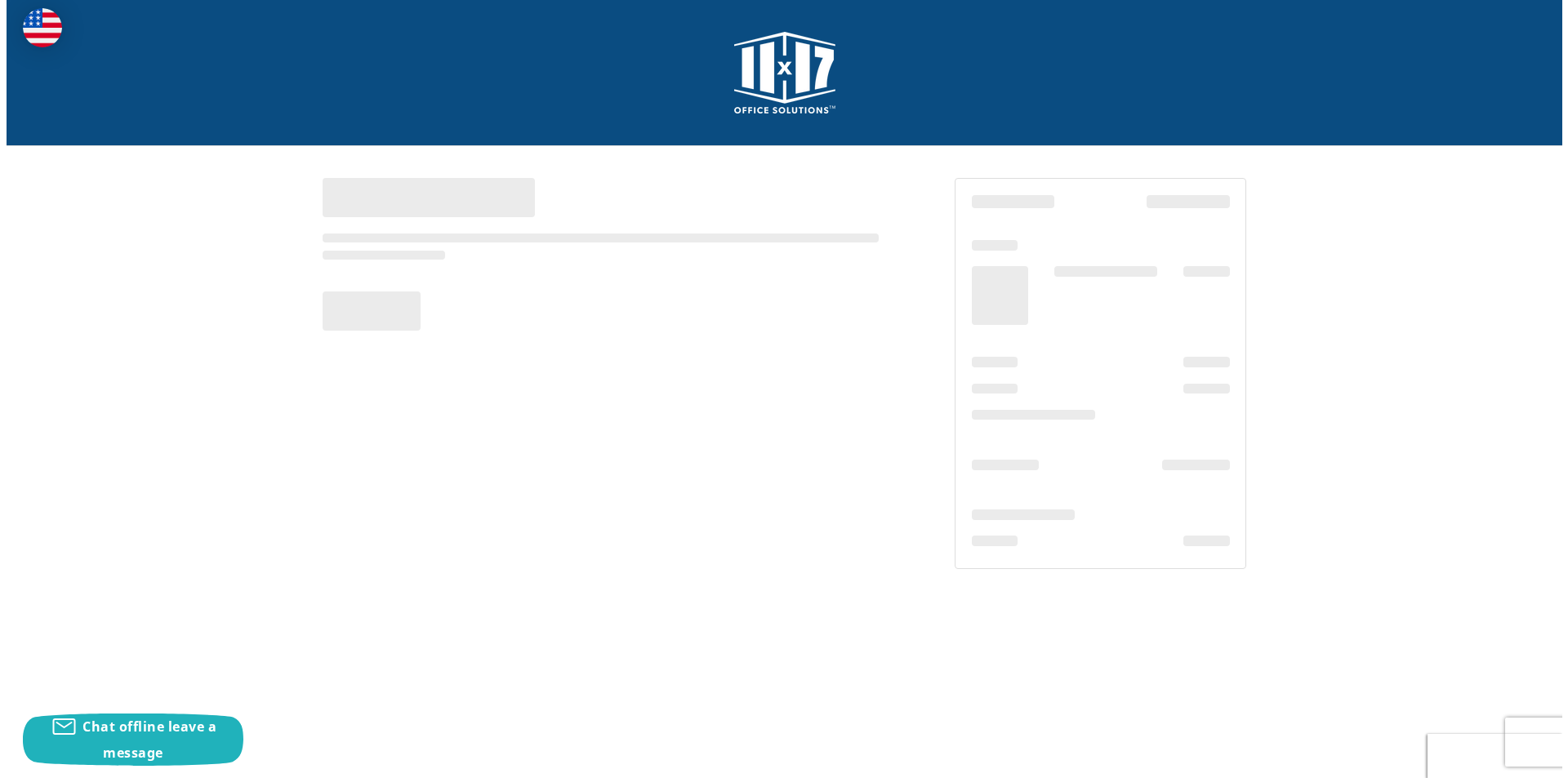 scroll, scrollTop: 0, scrollLeft: 0, axis: both 